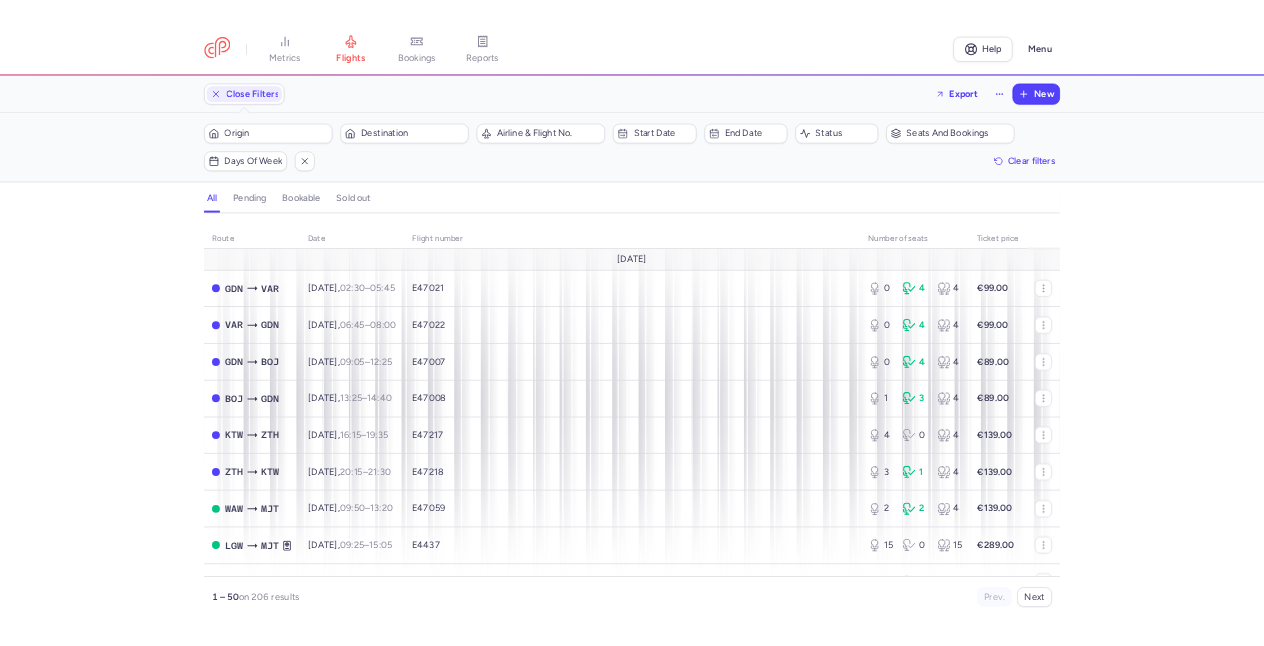 scroll, scrollTop: 0, scrollLeft: 0, axis: both 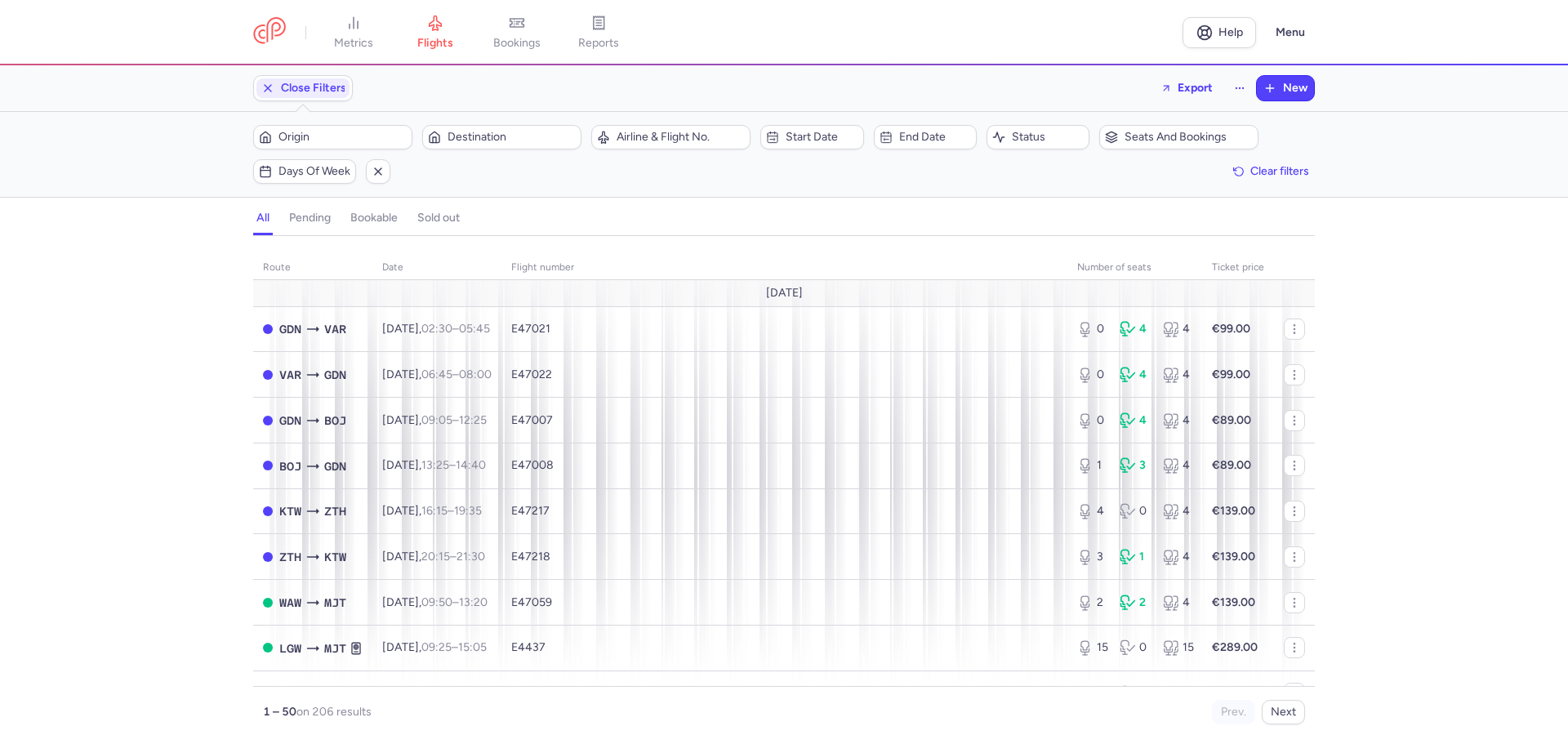 click on "route date Flight number number of seats Ticket price [DATE]  GDN  VAR [DATE]  02:30  –  05:45  +0  E47021  0 4 4 €99.00  VAR  GDN [DATE]  06:45  –  08:00  +0  E47022  0 4 4 €99.00  GDN  BOJ [DATE]  09:05  –  12:25  +0  E47007  0 4 4 €89.00  BOJ  GDN [DATE]  13:25  –  14:40  +0  E47008  1 3 4 €89.00  KTW  ZTH [DATE]  16:15  –  19:35  +0  E47217  4 0 4 €139.00  ZTH  KTW [DATE]  20:15  –  21:30  +0  E47218  3 1 4 €139.00  WAW  MJT [DATE]  09:50  –  13:20  +0  E47059  2 2 4 €139.00  LGW  MJT [DATE]  09:25  –  15:05  +0  E4437  15 0 15 €289.00  MJT  WAW [DATE]  14:10  –  15:40  +0  E47060  4 0 4 €139.00  MJT  LGW [DATE]  16:30  –  18:10  +0  E4438  15 0 15 €159.00  WAW  ACE [DATE]  19:15  –  23:40  +0  E47227  0 6 6 €199.00  ACE  WAW [DATE]  00:30  –  06:35  +0  E47228  6 0 6 €179.00  WAW  XRY [DATE]  06:35  –  10:40  +0  E47025  4 0 4 €139.00  XRY  WAW [DATE]  11:20  –  +0 4" at bounding box center (784, 495) 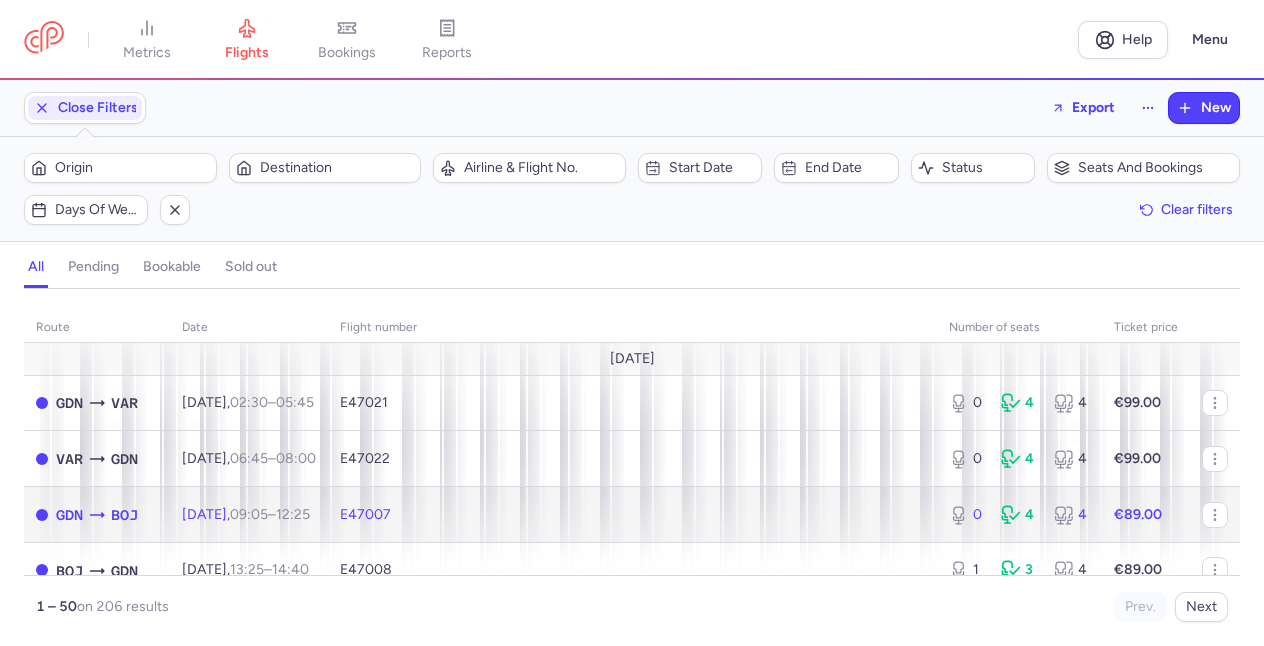click on "E47007" at bounding box center [632, 515] 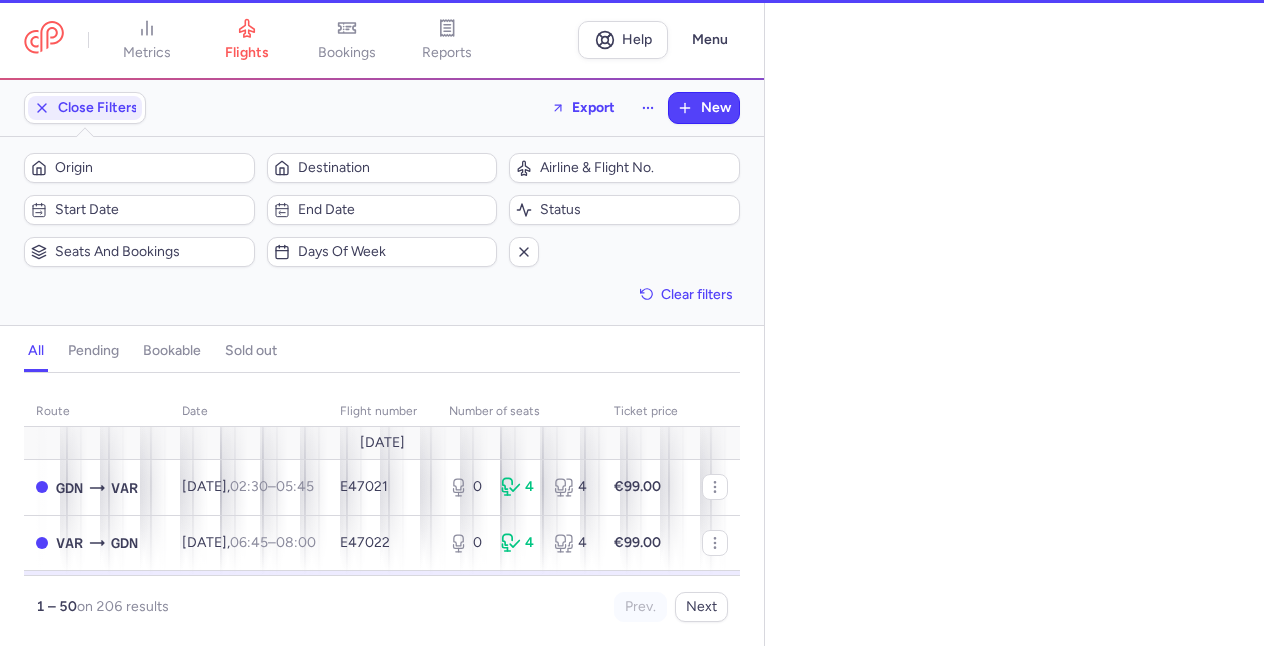 select on "days" 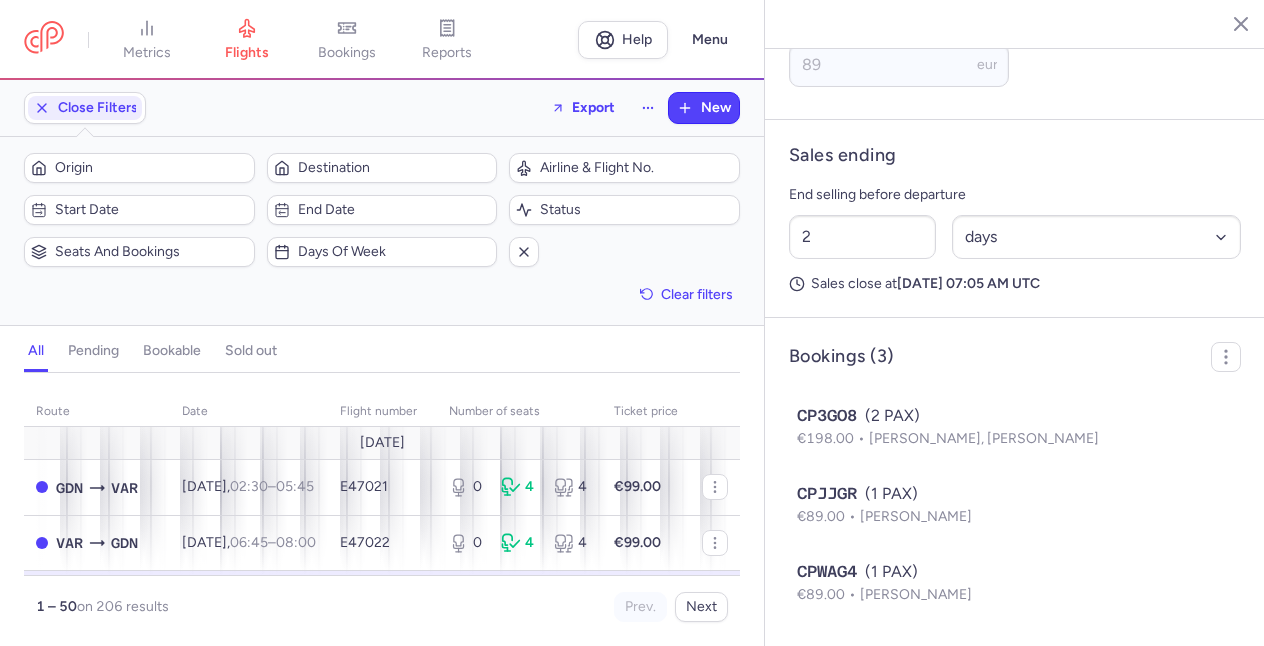 scroll, scrollTop: 941, scrollLeft: 0, axis: vertical 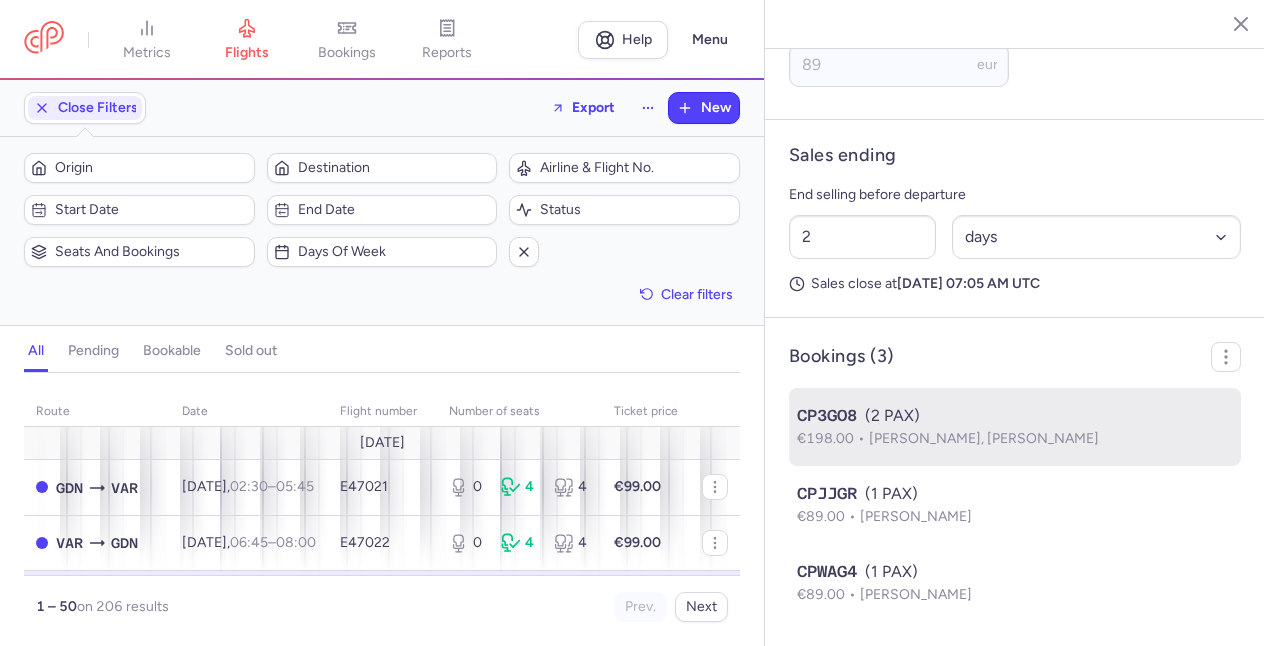 click on "[PERSON_NAME], [PERSON_NAME]" at bounding box center (984, 438) 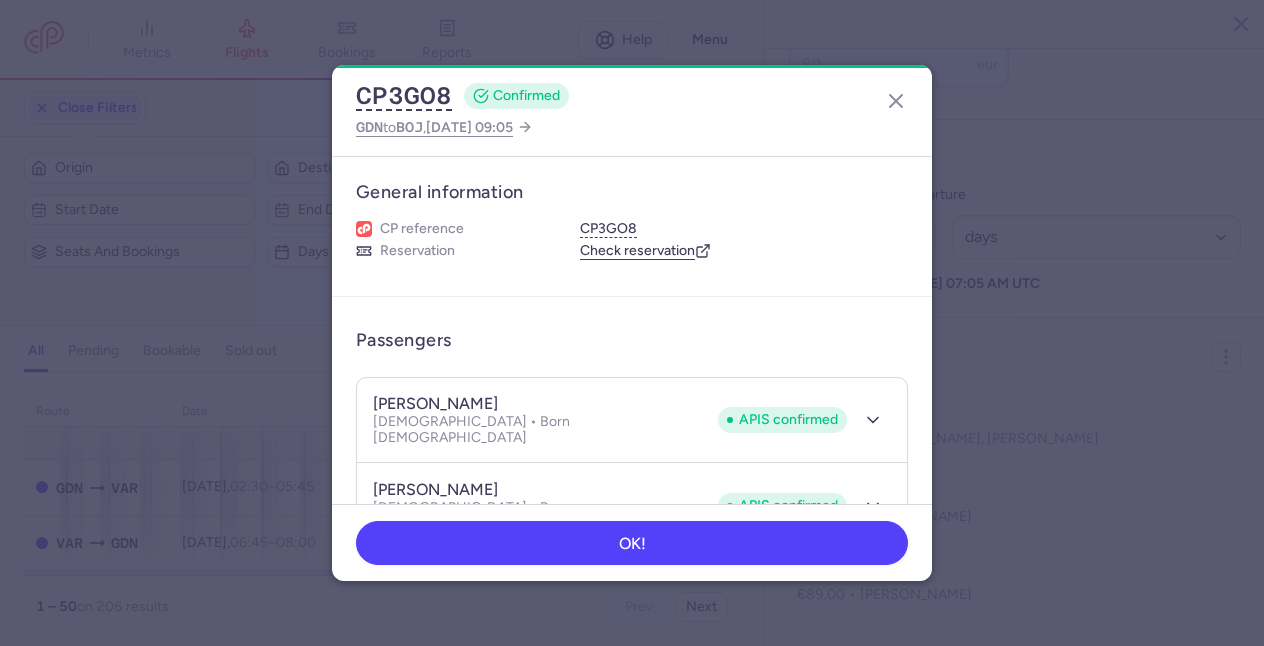 click on "[PERSON_NAME]" at bounding box center [435, 404] 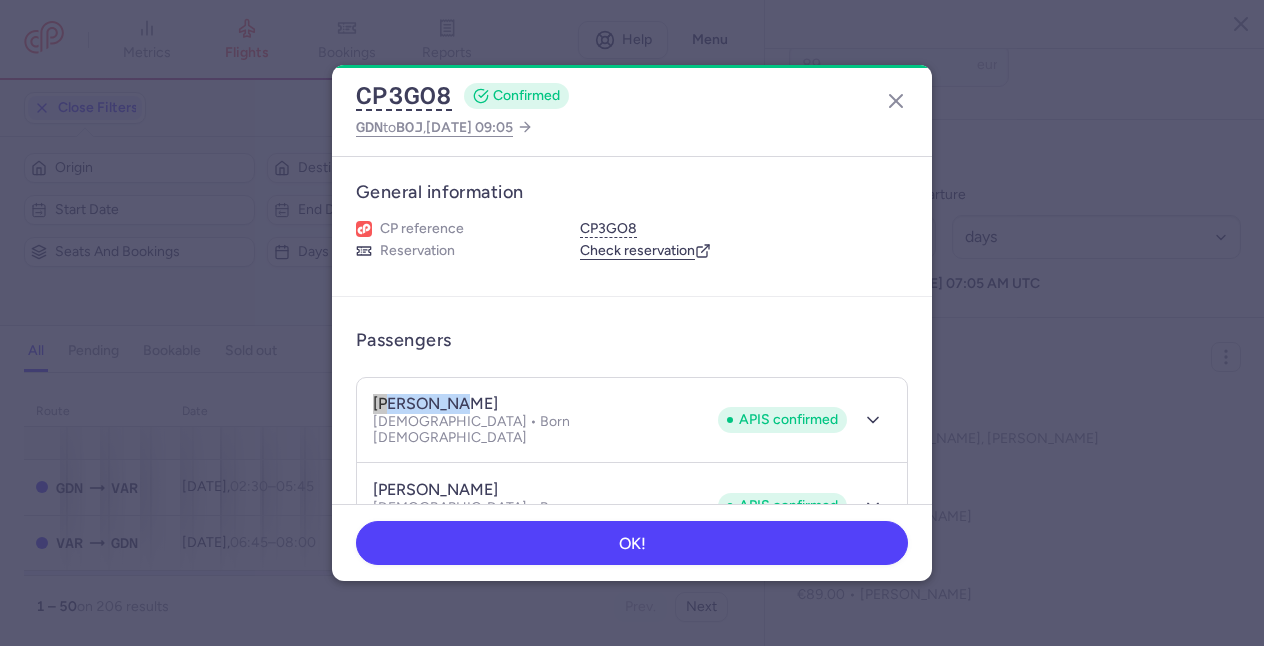 click on "[PERSON_NAME]" at bounding box center (435, 404) 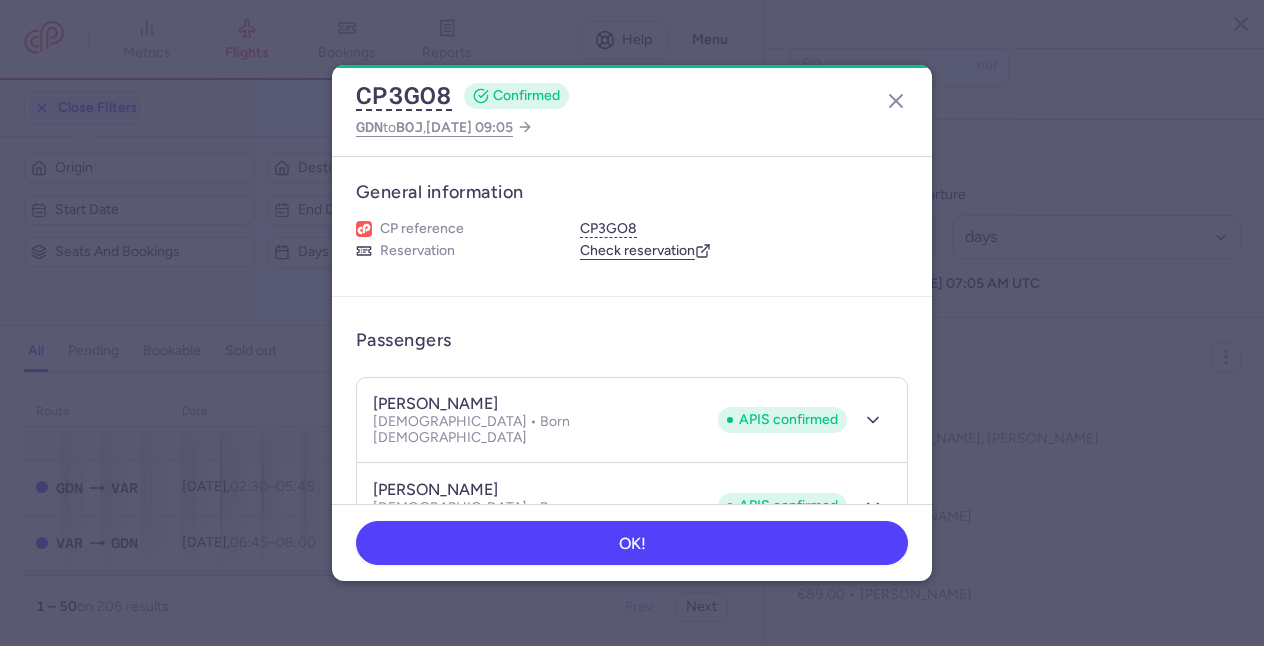 click on "[PERSON_NAME]" at bounding box center (435, 404) 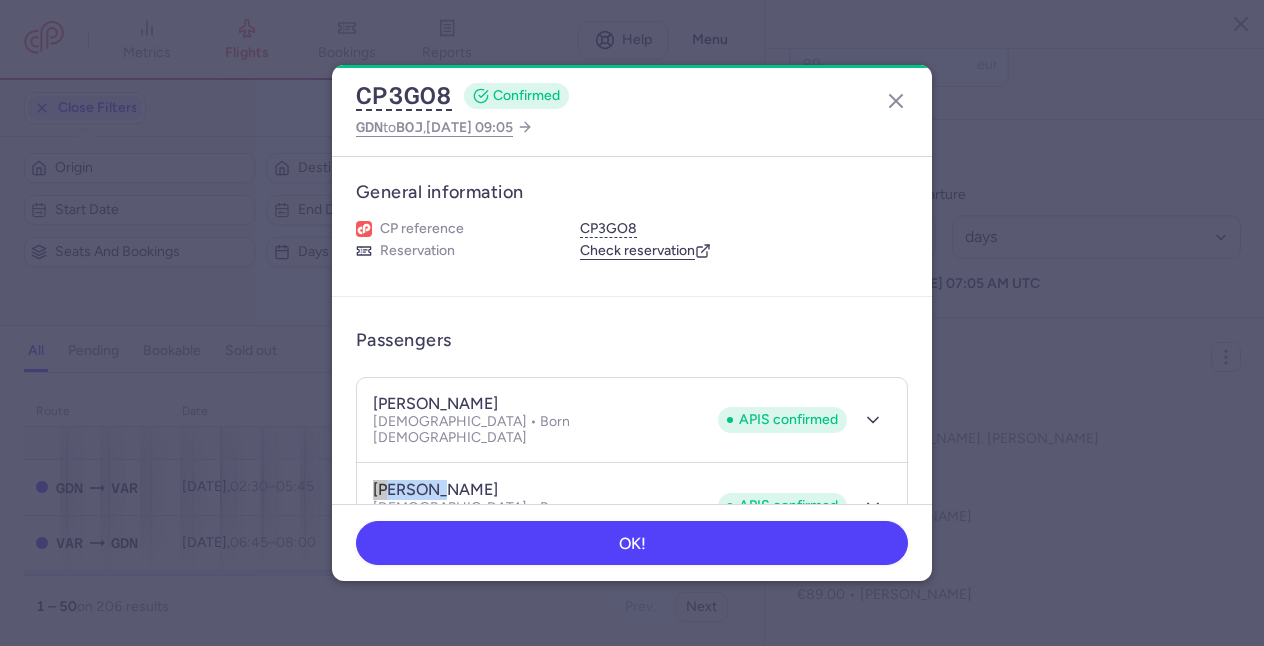 click on "[PERSON_NAME]" at bounding box center [435, 490] 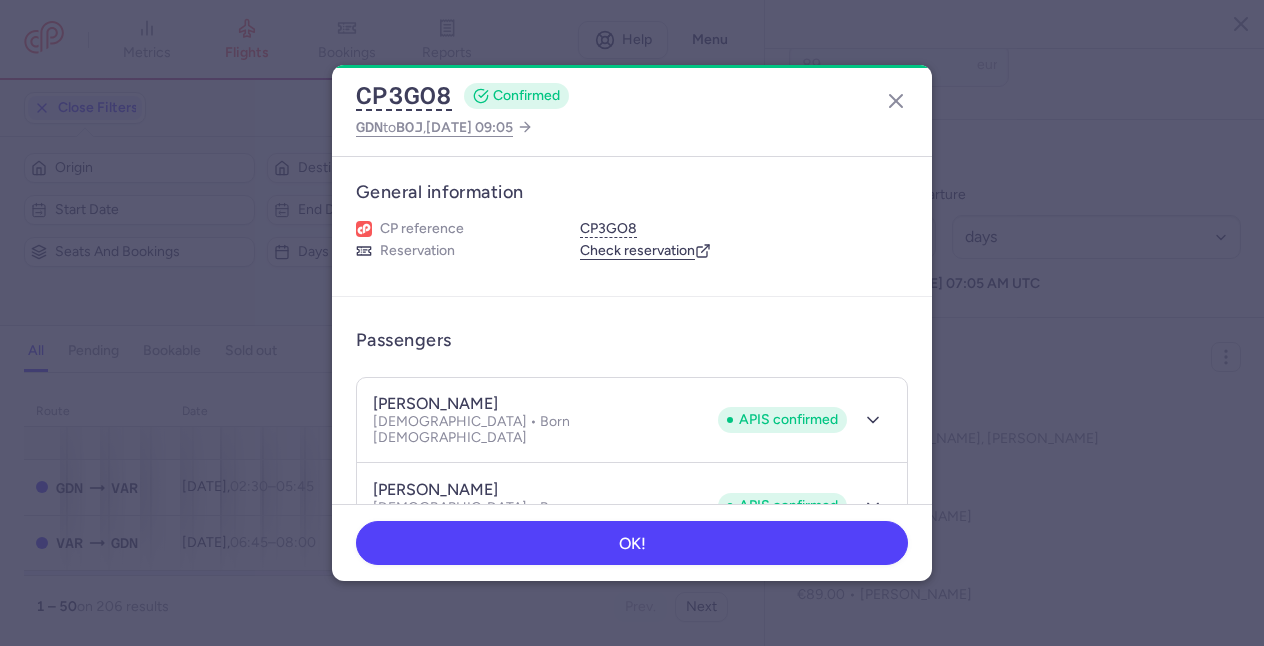 click on "CP3GO8  CONFIRMED GDN  to  BOJ ,  [DATE] 09:05 General information CP reference CP3GO8 Reservation  Check reservation  Passengers viktoriia CHECHERINA  APIS confirmed [DEMOGRAPHIC_DATA] • Born [DEMOGRAPHIC_DATA] APIS confirmed [PERSON_NAME]  APIS confirmed [DEMOGRAPHIC_DATA] • Born [DEMOGRAPHIC_DATA] APIS confirmed Ancillaries Checked baggage 2 × 20 kg • Free included Cabin bag 2 × 5 kg, 55 × 40 × 20 cm • Free included Items Booking €198.00 Booking date  [DATE]  Show transactions OK!" at bounding box center (632, 323) 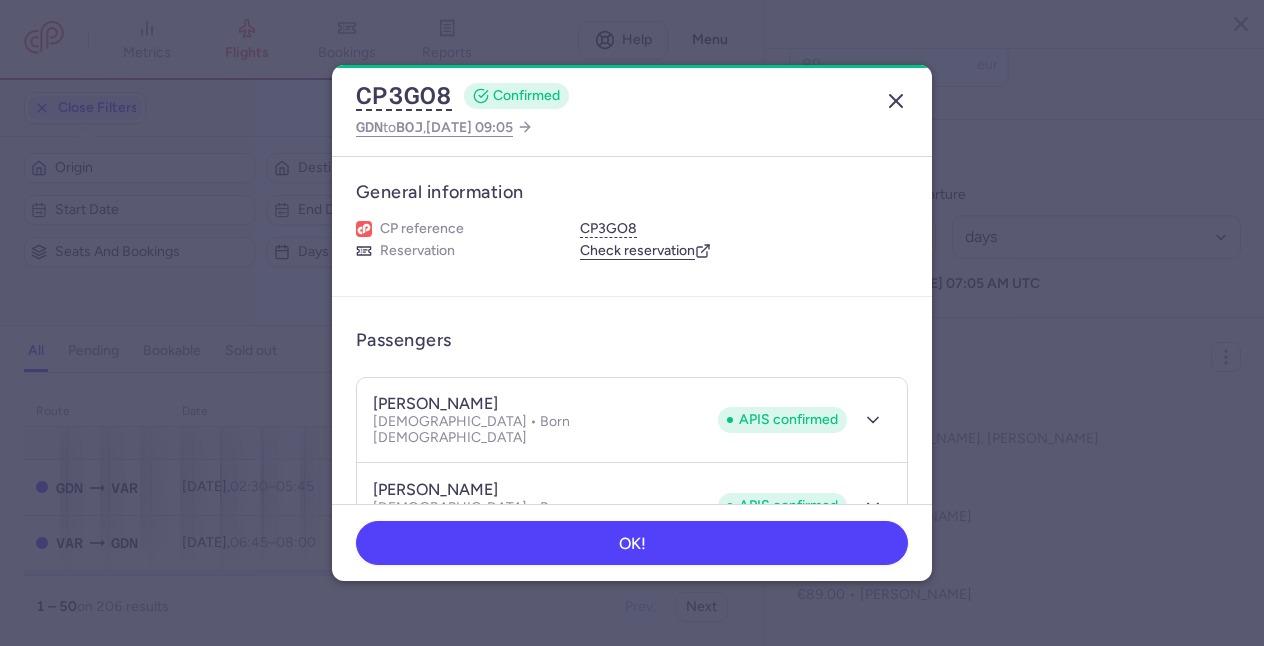 click 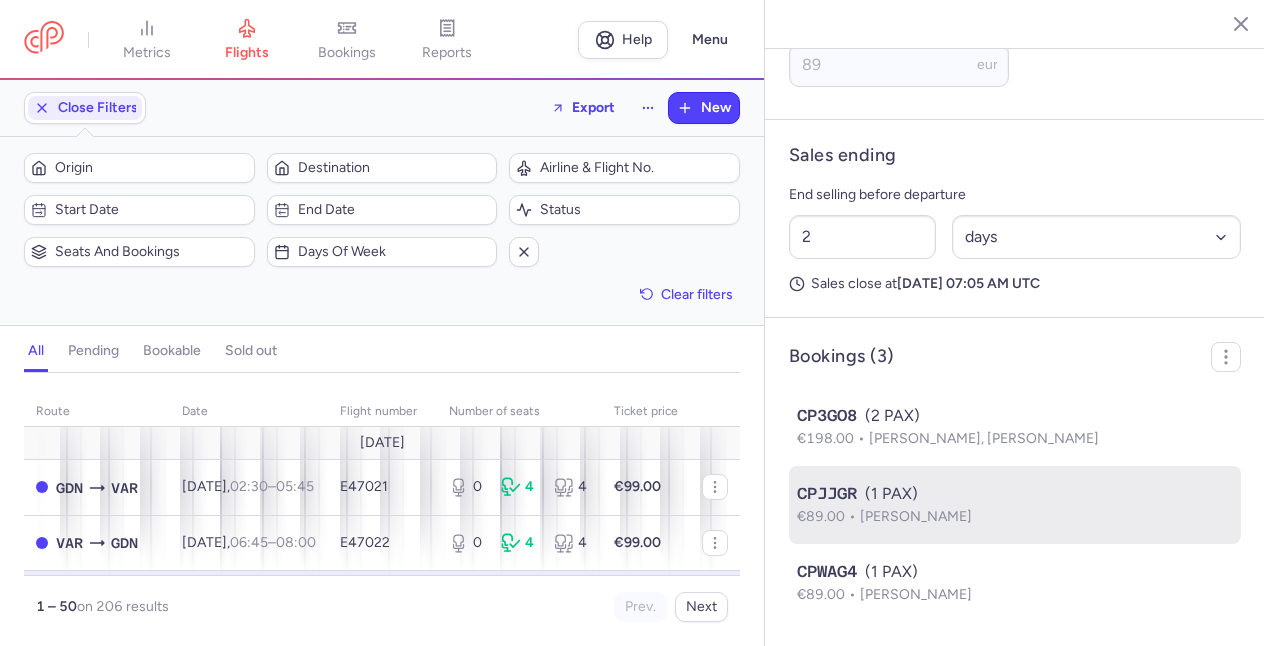 click on "[PERSON_NAME]" at bounding box center [916, 516] 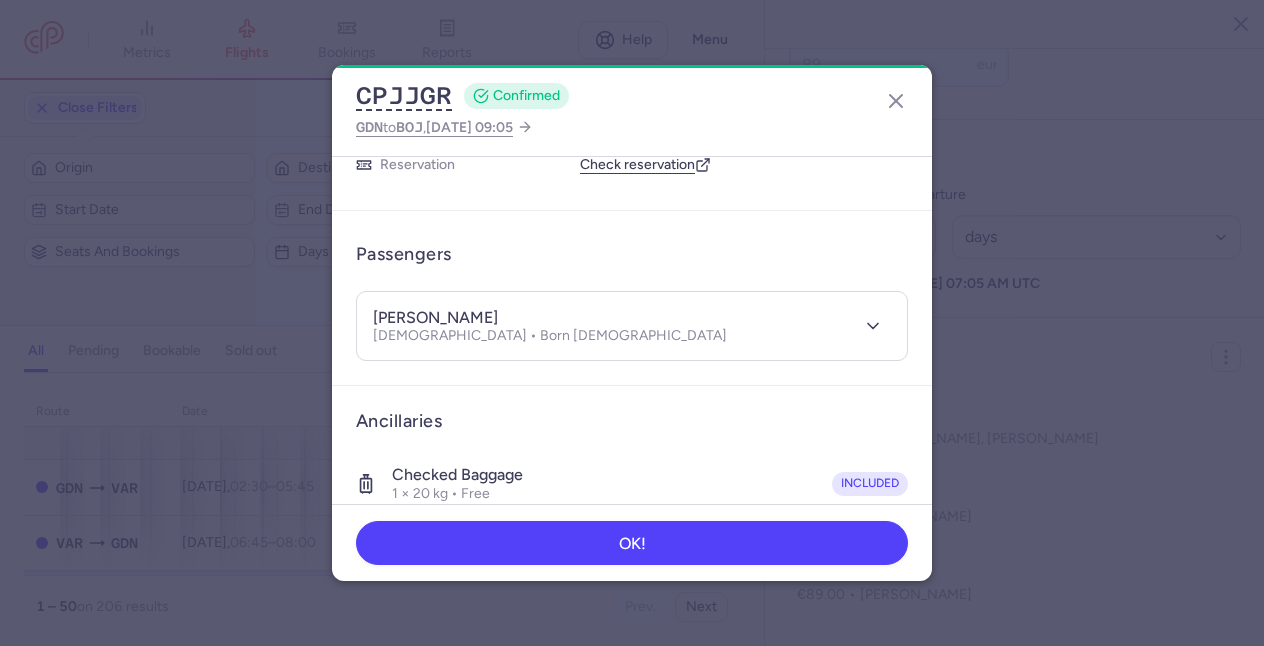 scroll, scrollTop: 200, scrollLeft: 0, axis: vertical 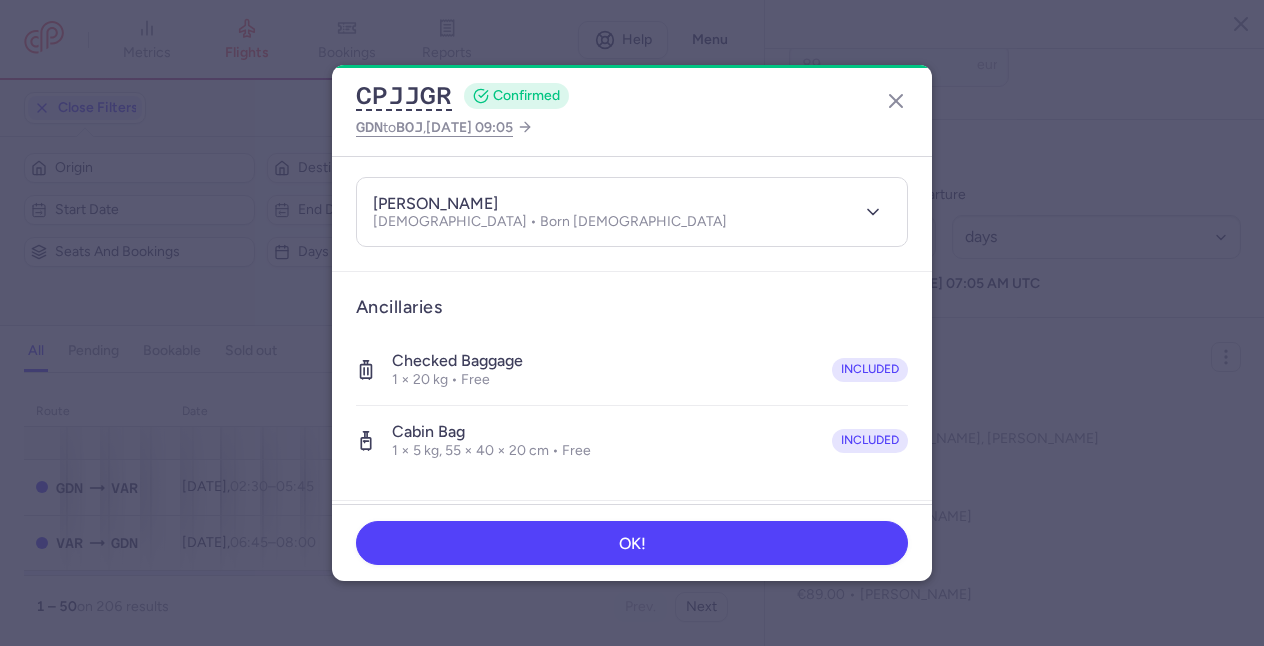 click on "[PERSON_NAME]" at bounding box center (435, 204) 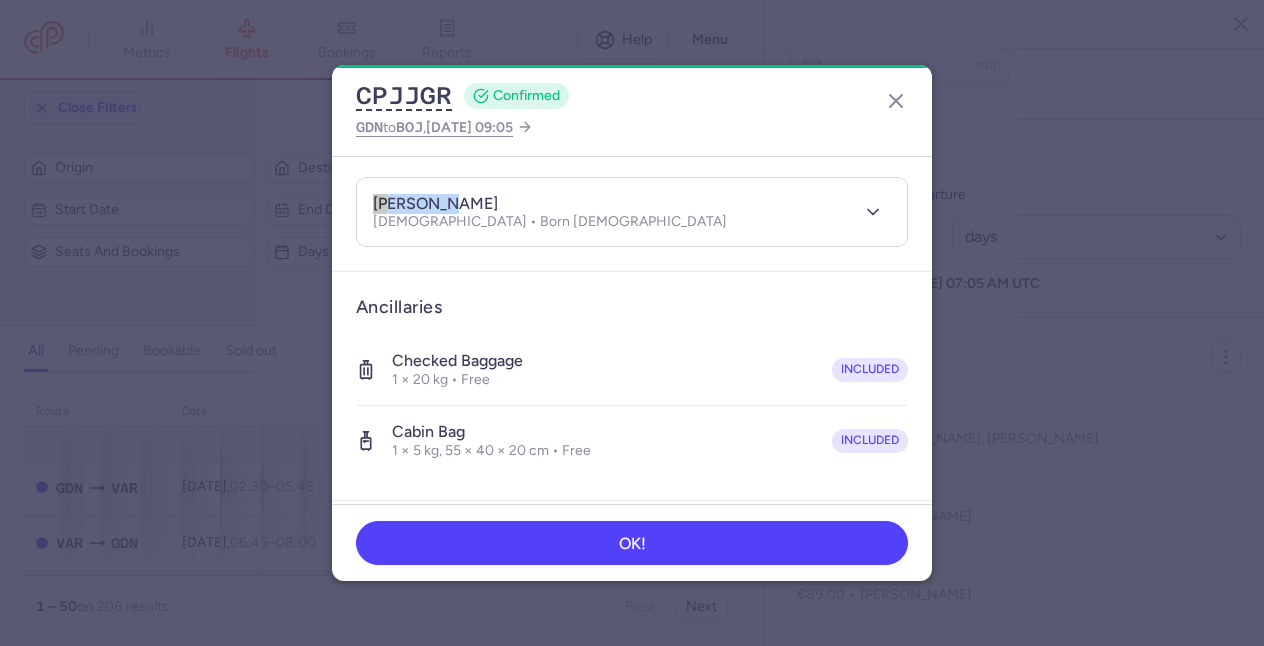click on "[PERSON_NAME]" at bounding box center (435, 204) 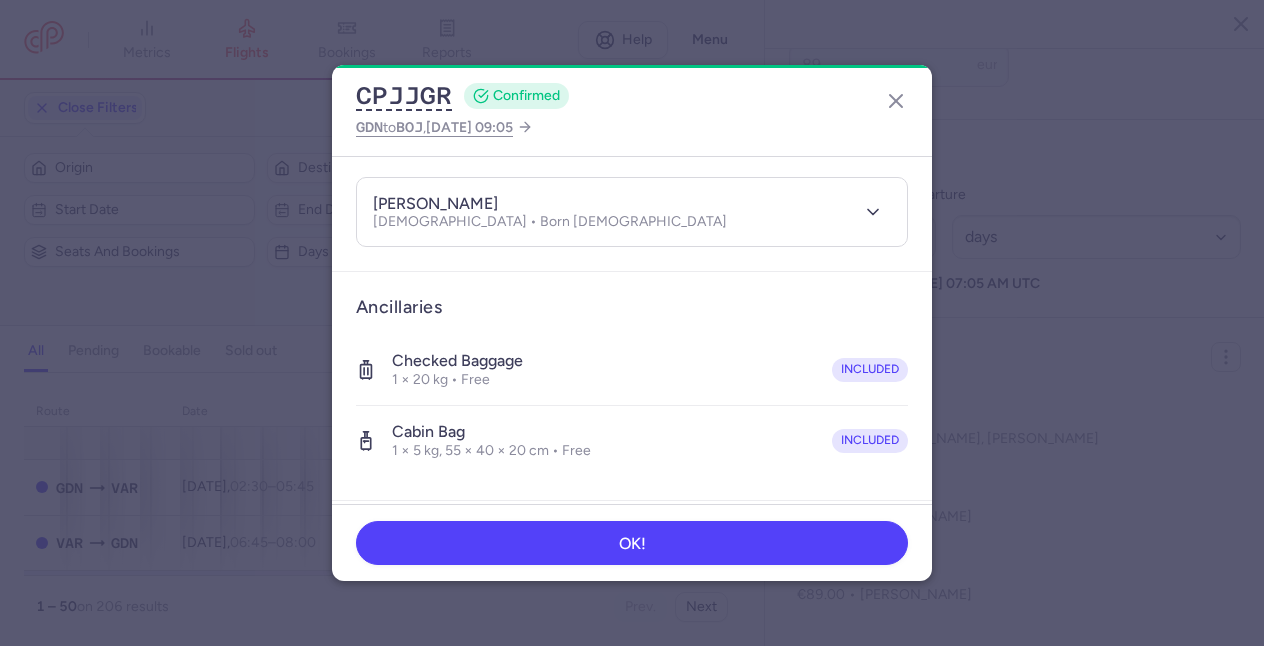 click on "[PERSON_NAME]" at bounding box center [435, 204] 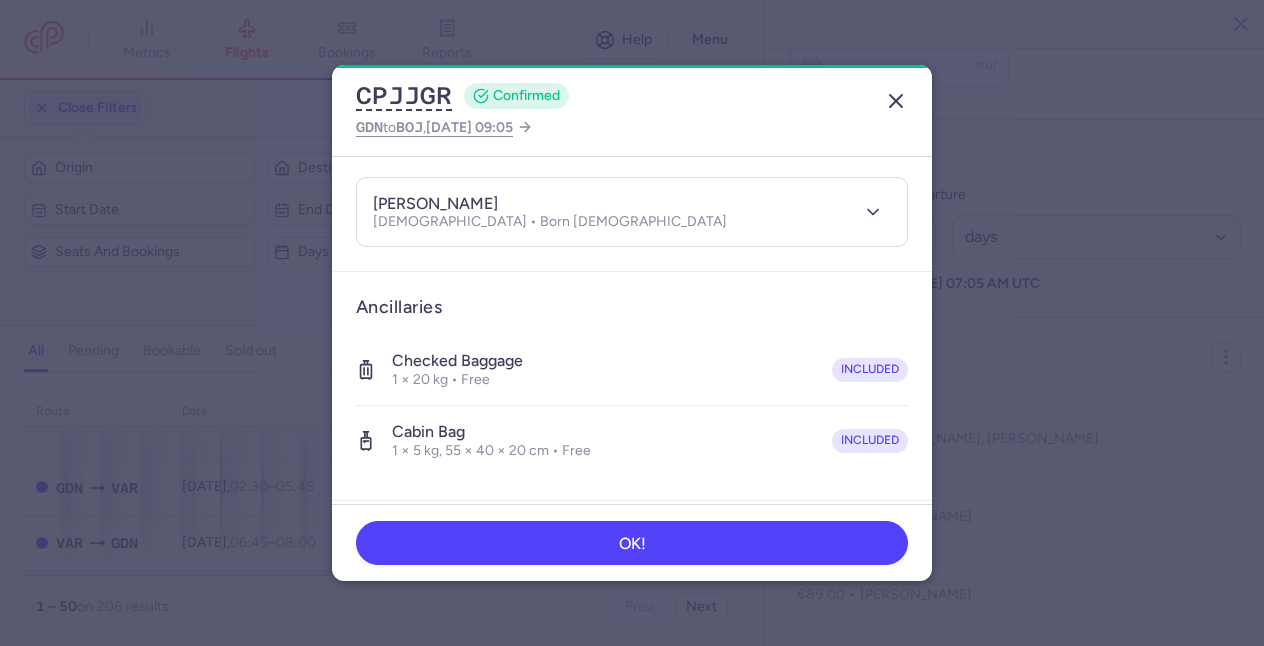 click 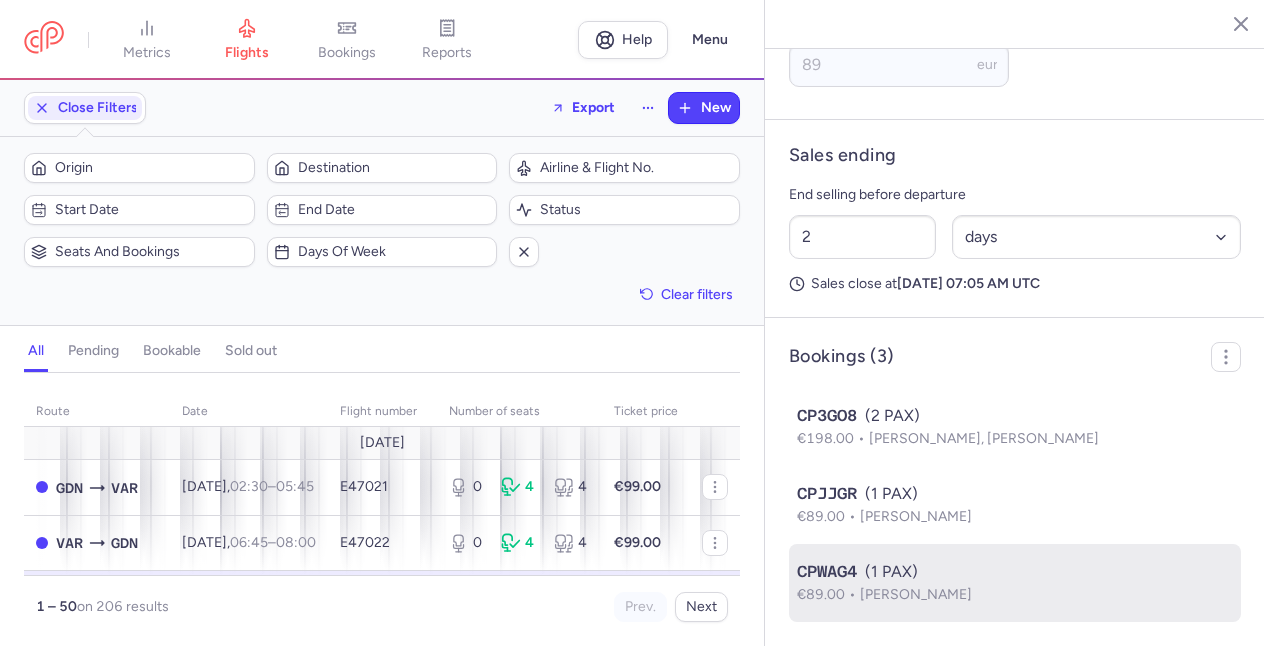 click on "€89.00  [PERSON_NAME]" at bounding box center [1015, 595] 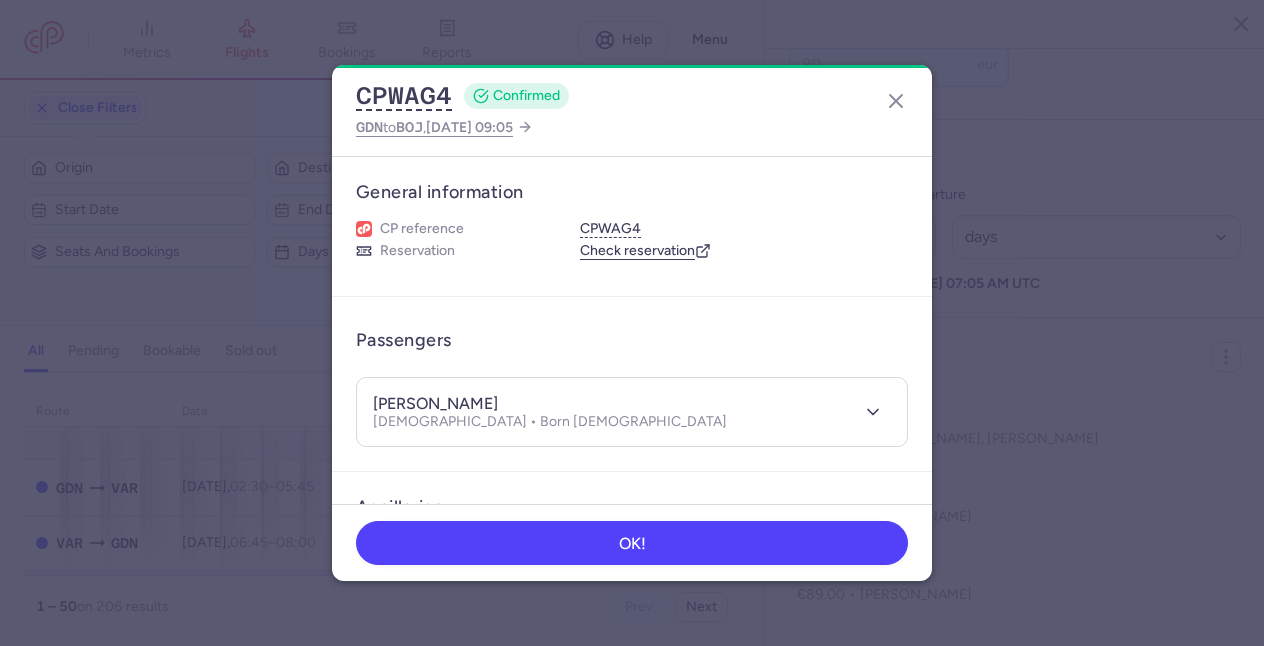 click on "[PERSON_NAME]" at bounding box center (435, 404) 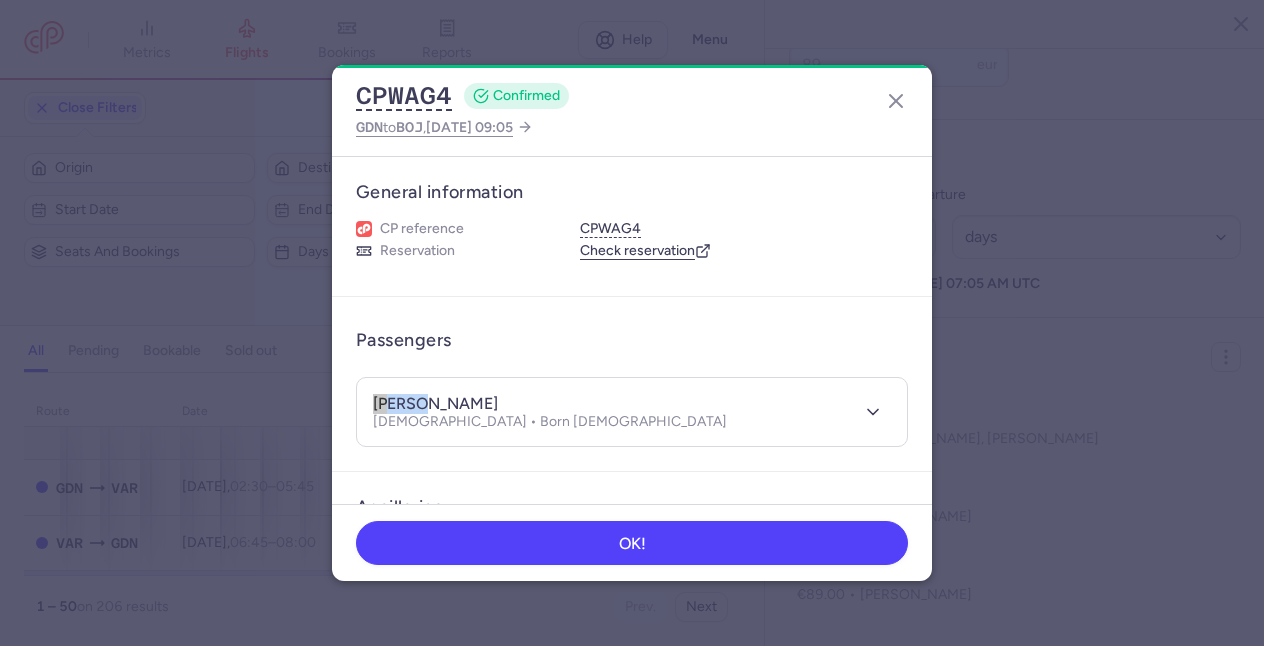 click on "[PERSON_NAME]" at bounding box center [435, 404] 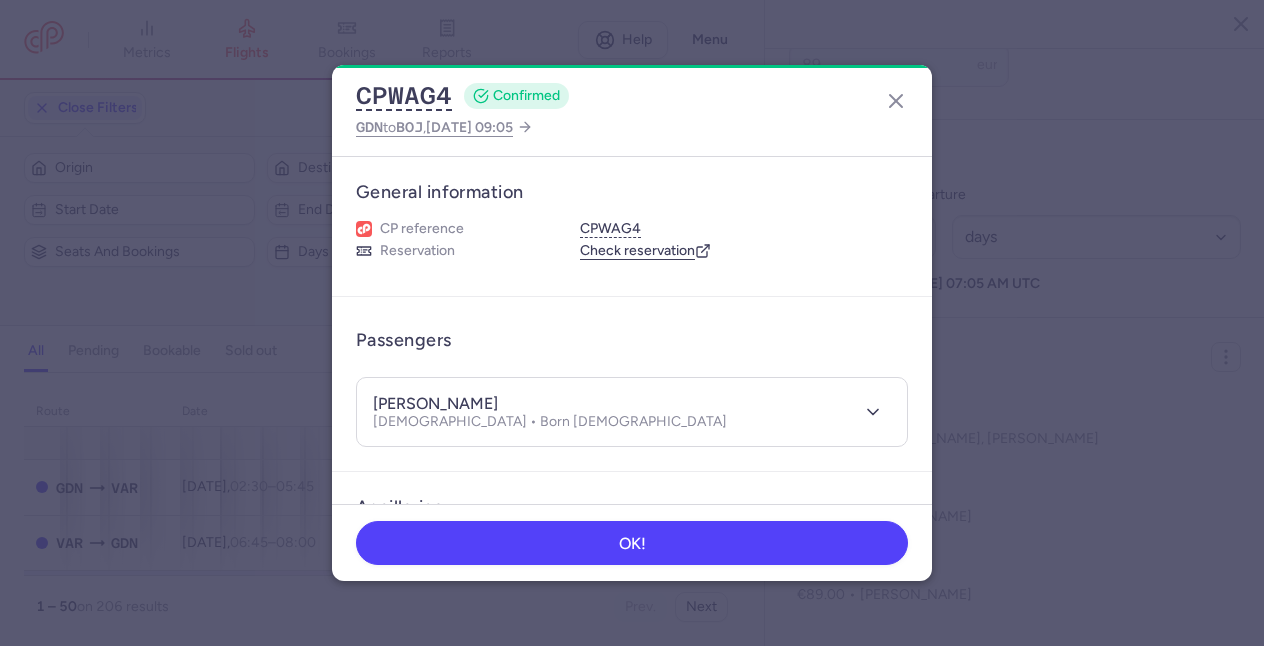 click on "[PERSON_NAME]" at bounding box center [435, 404] 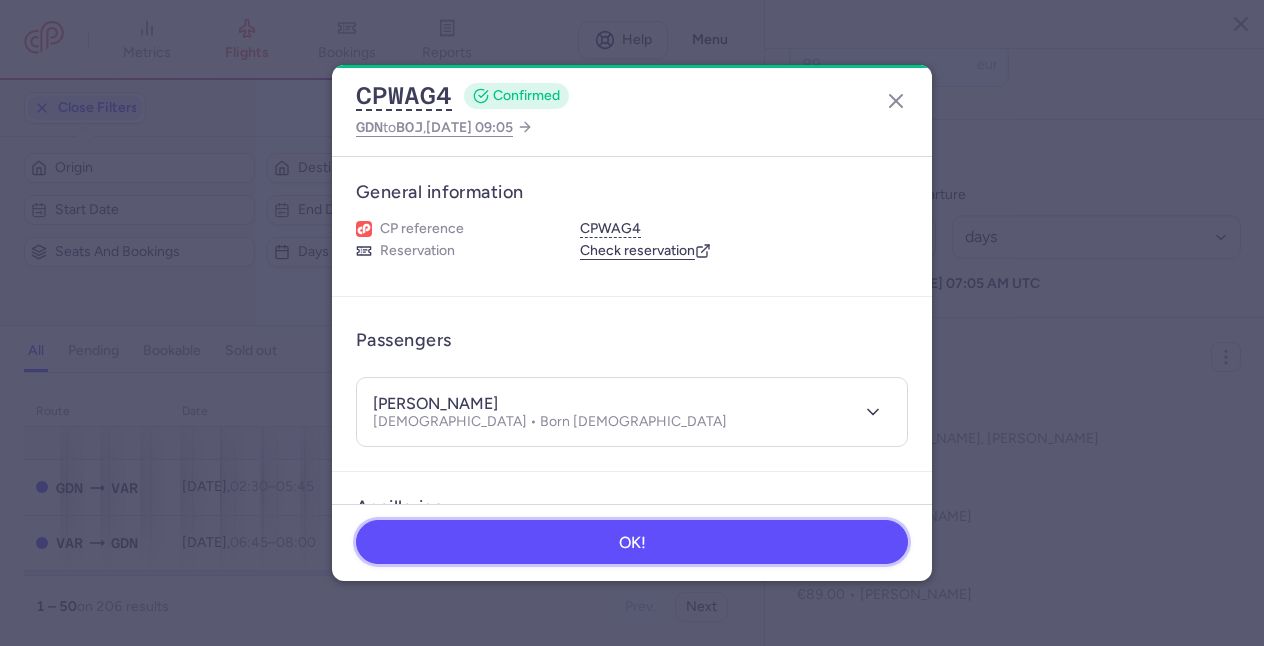 click on "OK!" at bounding box center (632, 542) 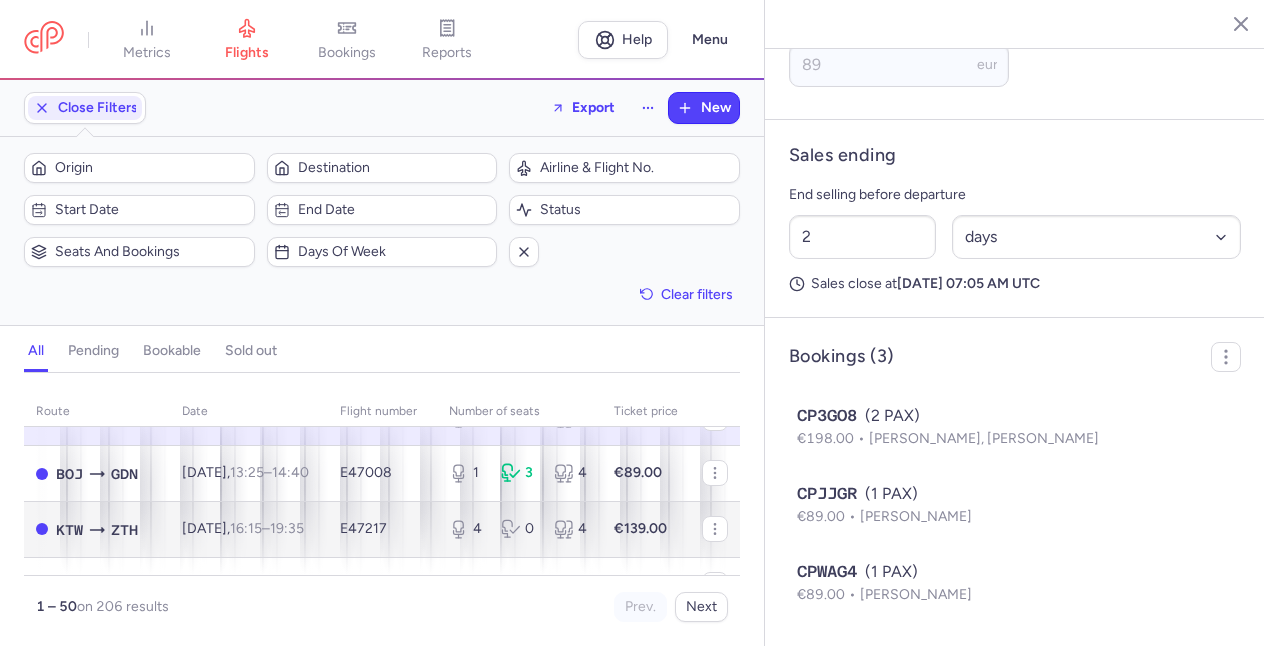 scroll, scrollTop: 200, scrollLeft: 0, axis: vertical 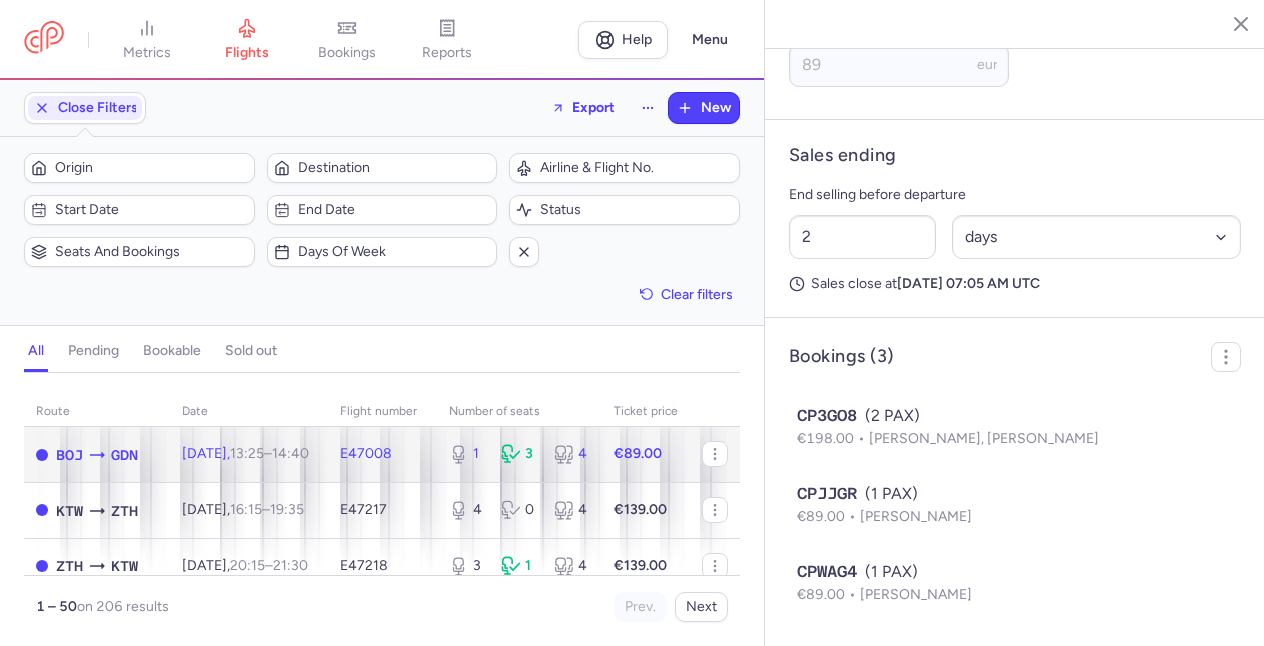 click on "E47008" at bounding box center (382, 455) 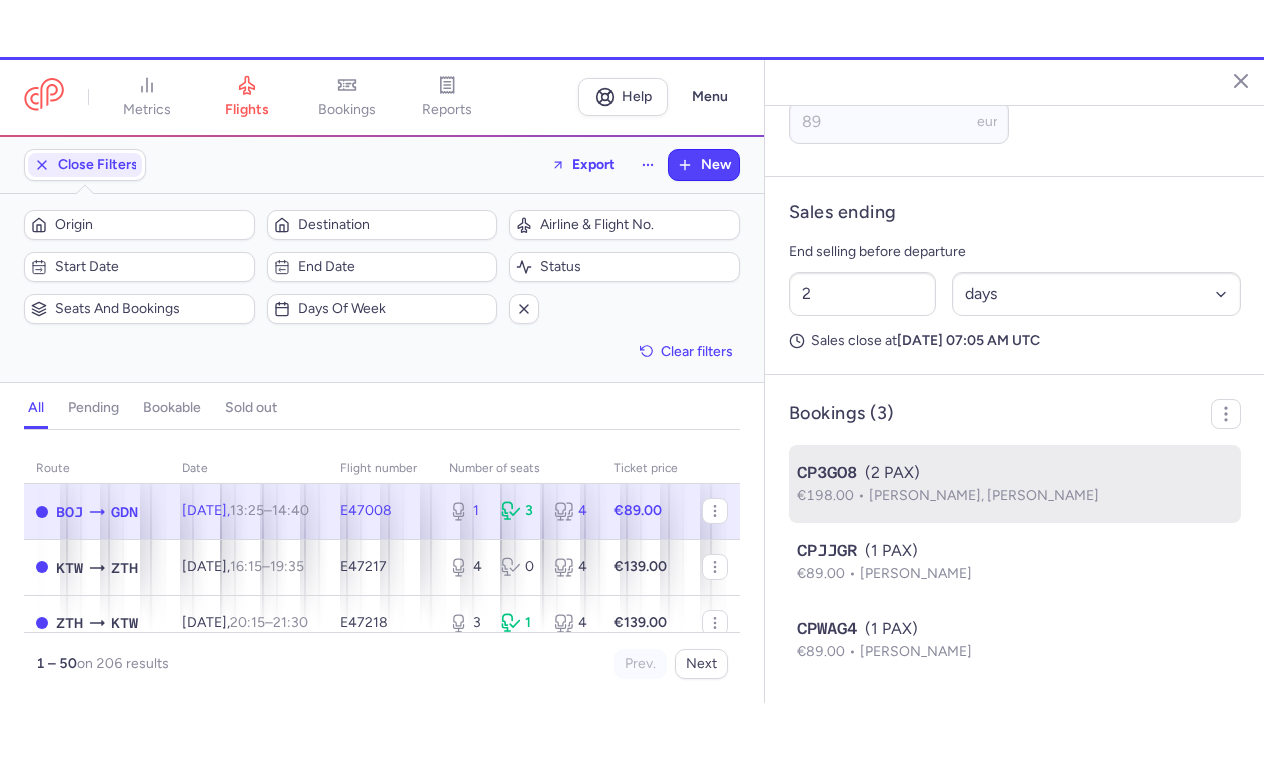 scroll, scrollTop: 863, scrollLeft: 0, axis: vertical 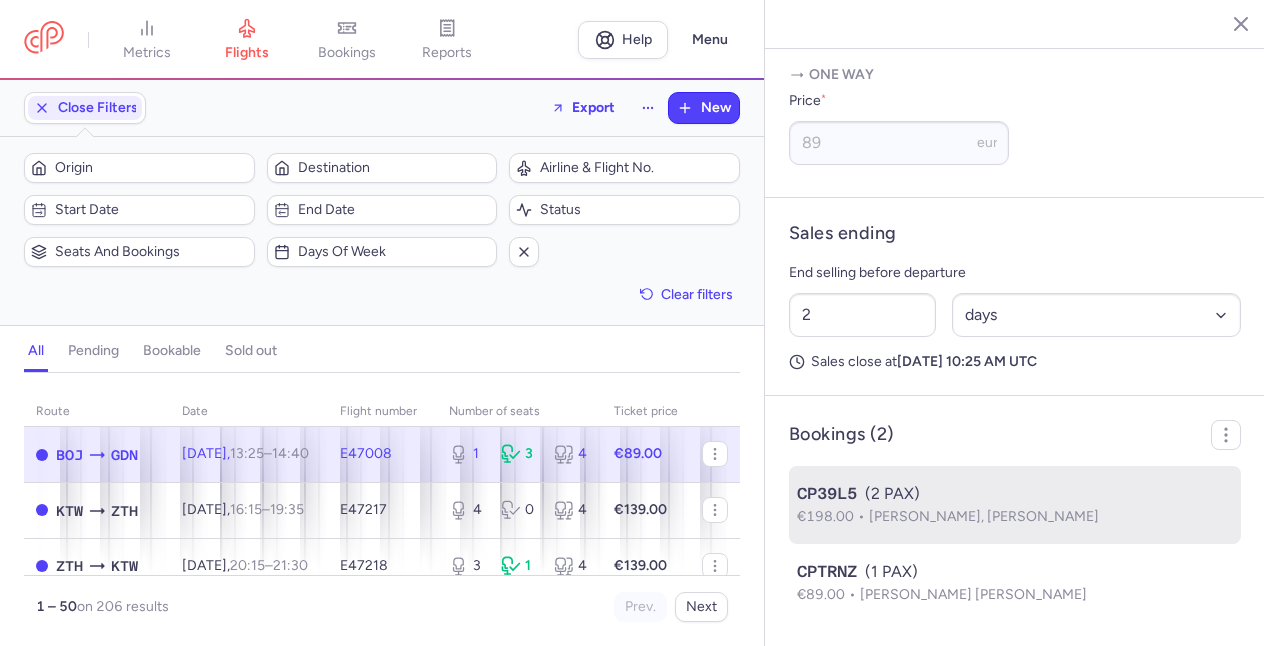 click on "CP39L5  (2 PAX)" at bounding box center [1015, 494] 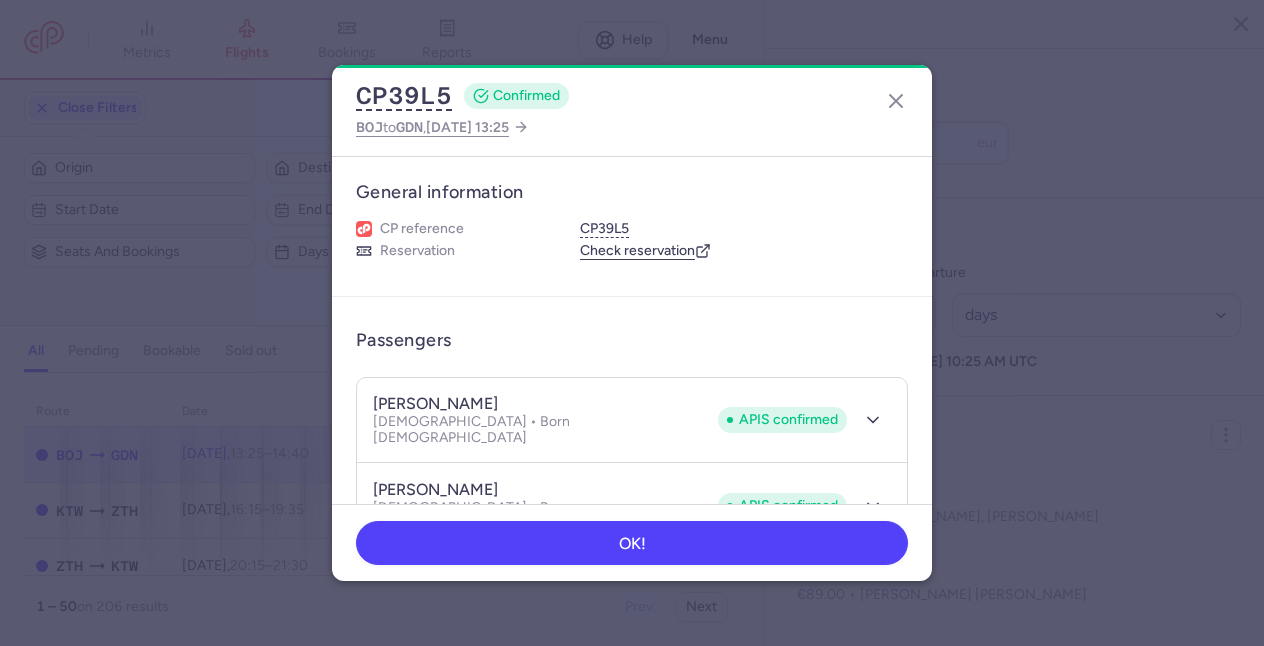 click on "[PERSON_NAME]" at bounding box center (435, 404) 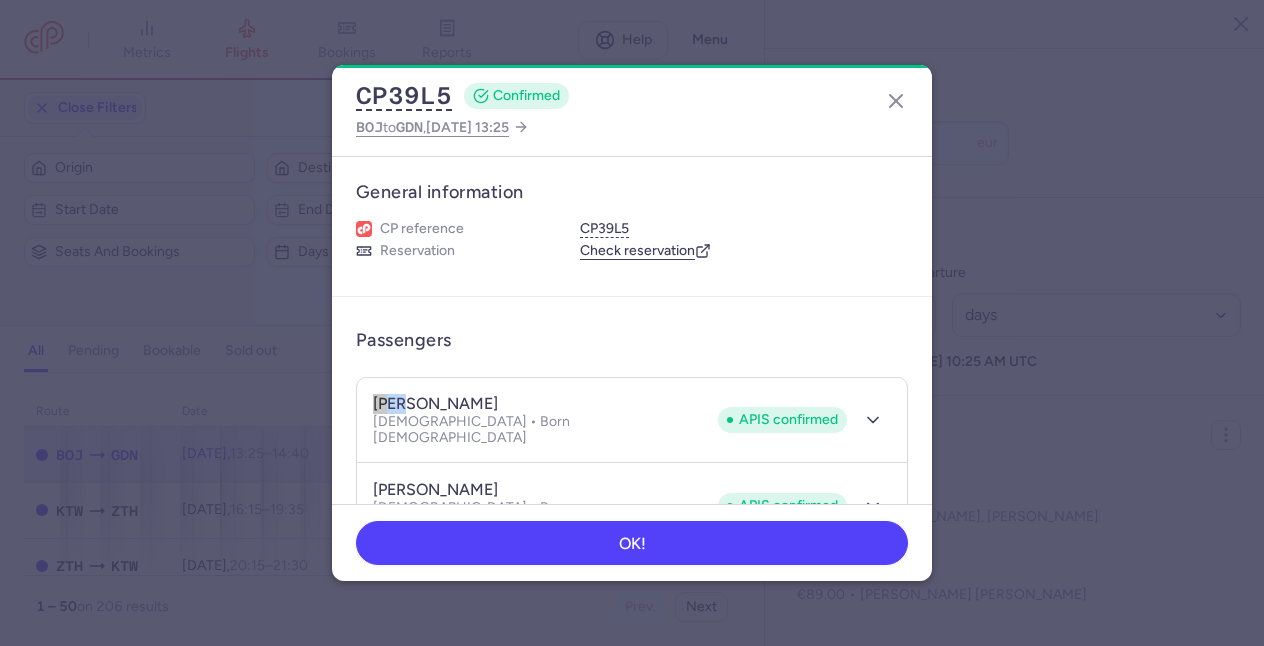click on "[PERSON_NAME]" at bounding box center [435, 404] 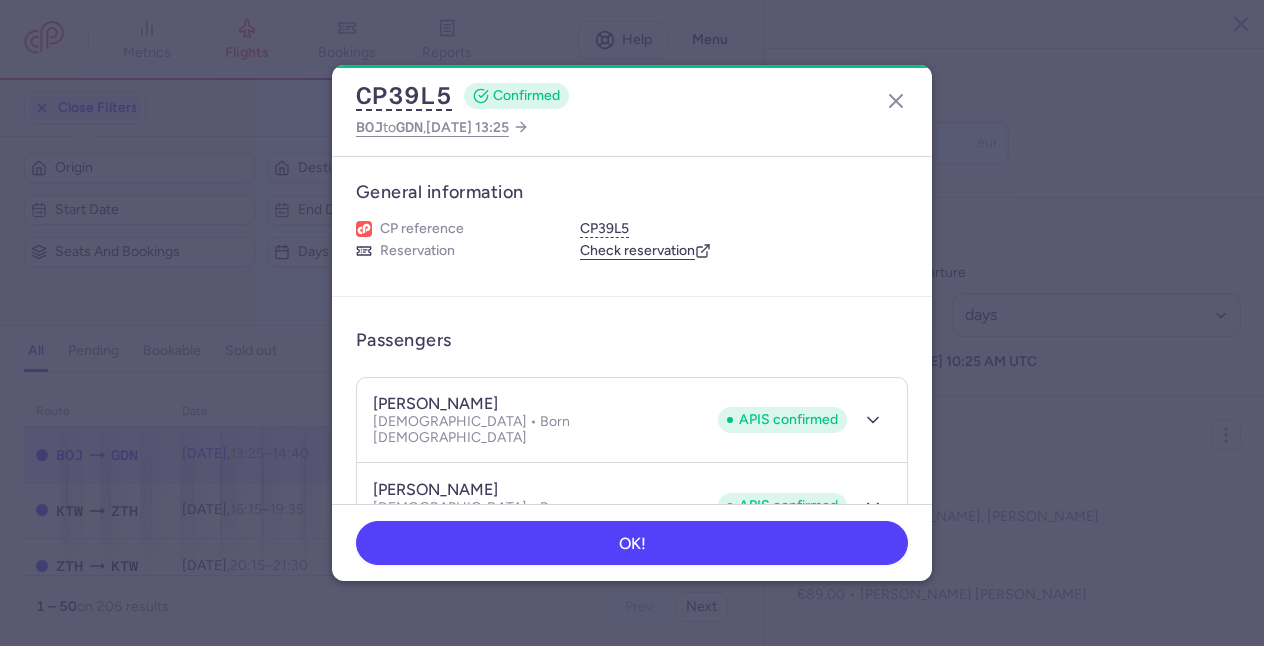 click on "[PERSON_NAME]" at bounding box center (435, 404) 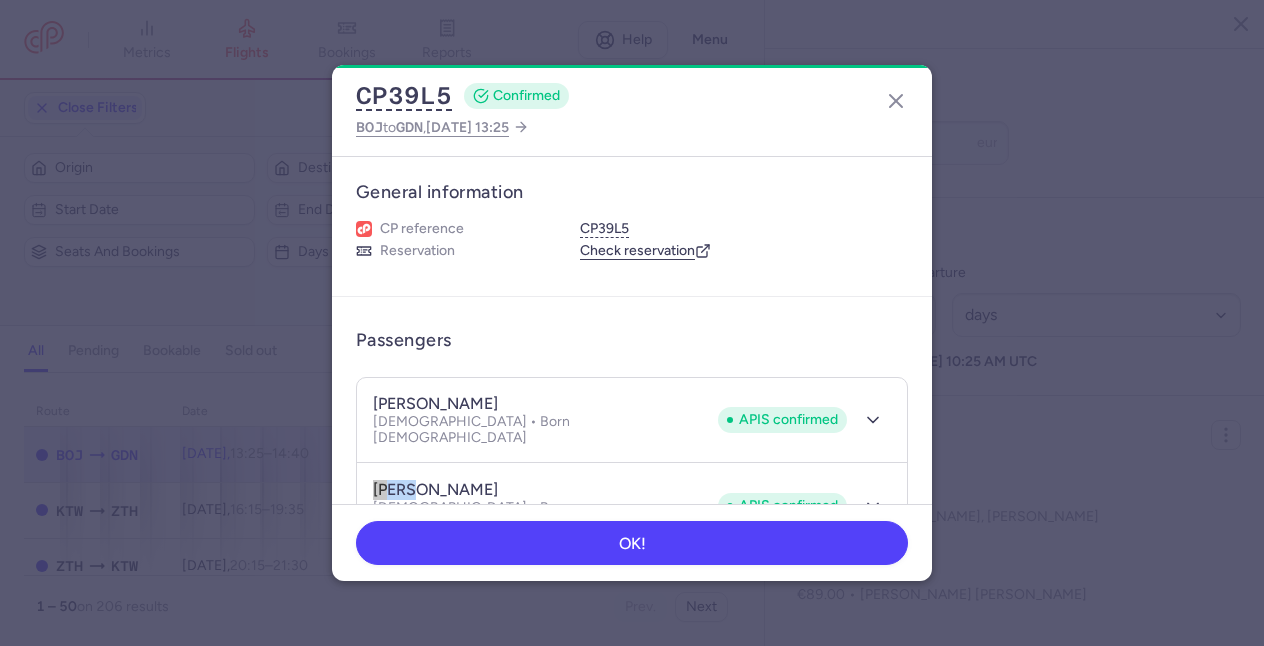 click on "[PERSON_NAME]" at bounding box center [435, 490] 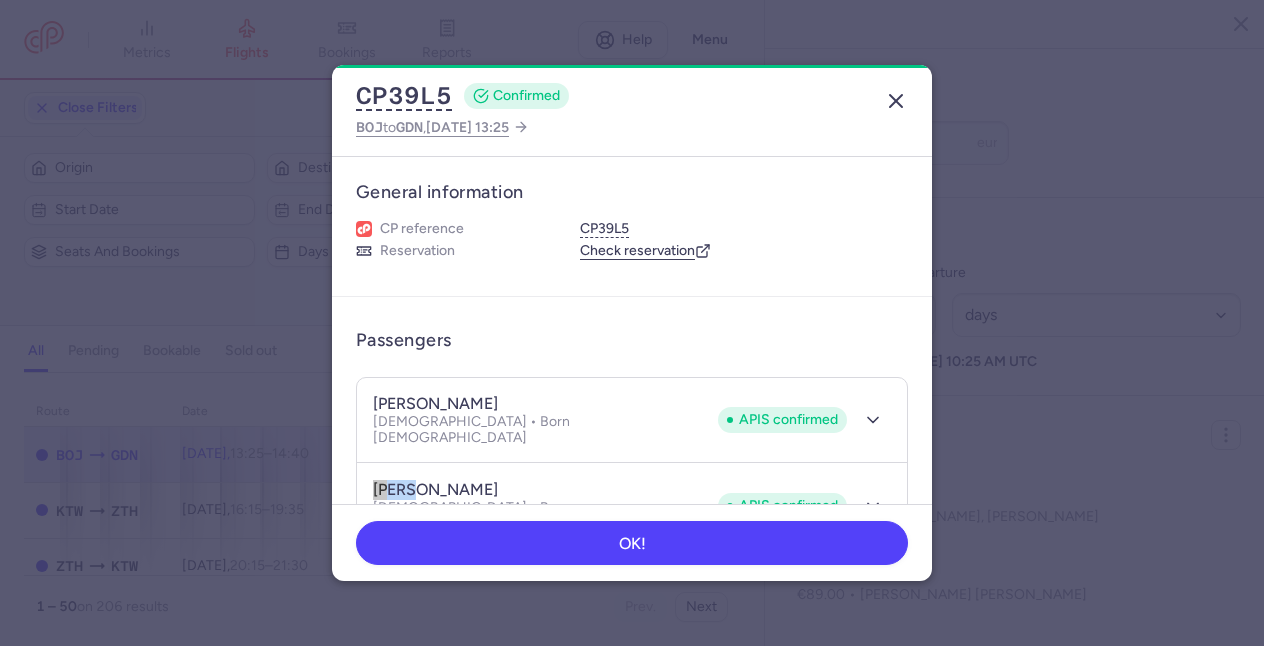 click 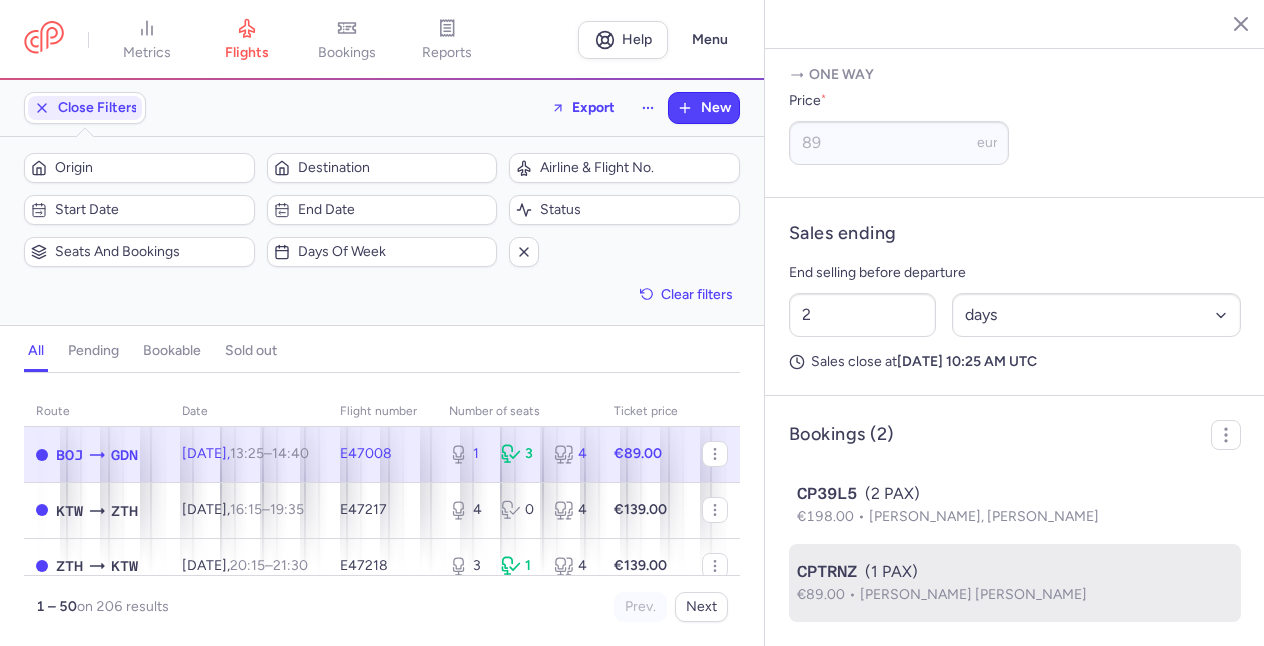 click on "[PERSON_NAME] [PERSON_NAME]" at bounding box center (973, 594) 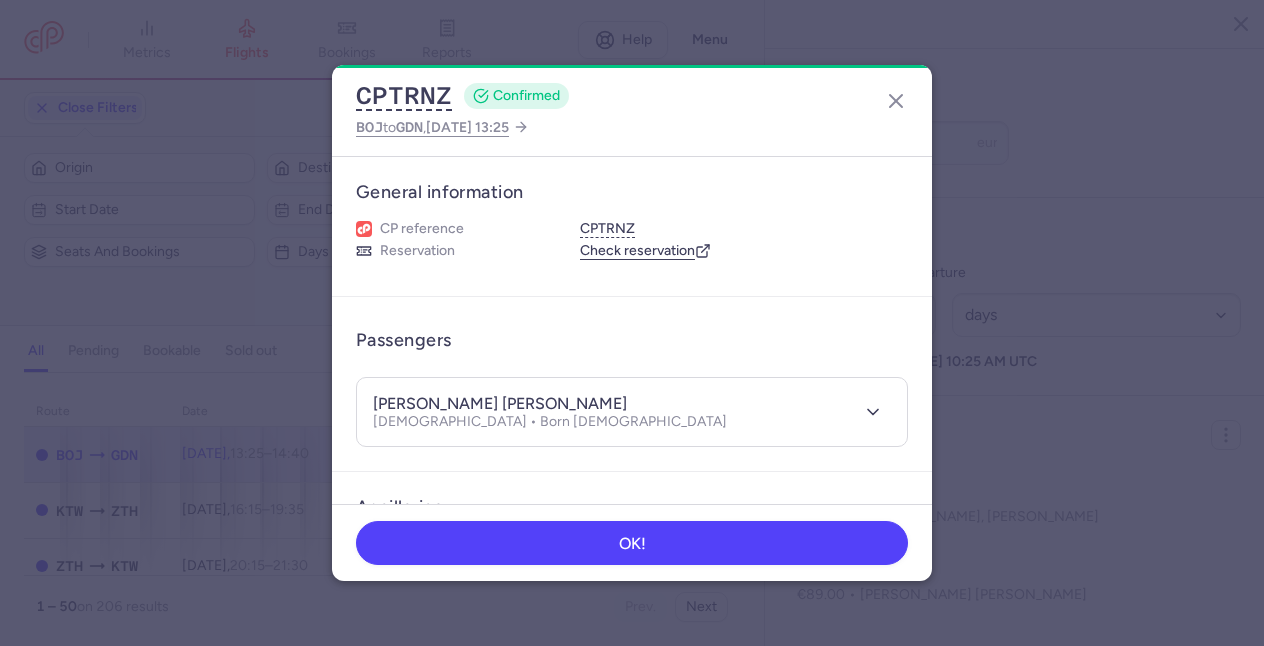 click on "[PERSON_NAME] [PERSON_NAME]" at bounding box center [500, 404] 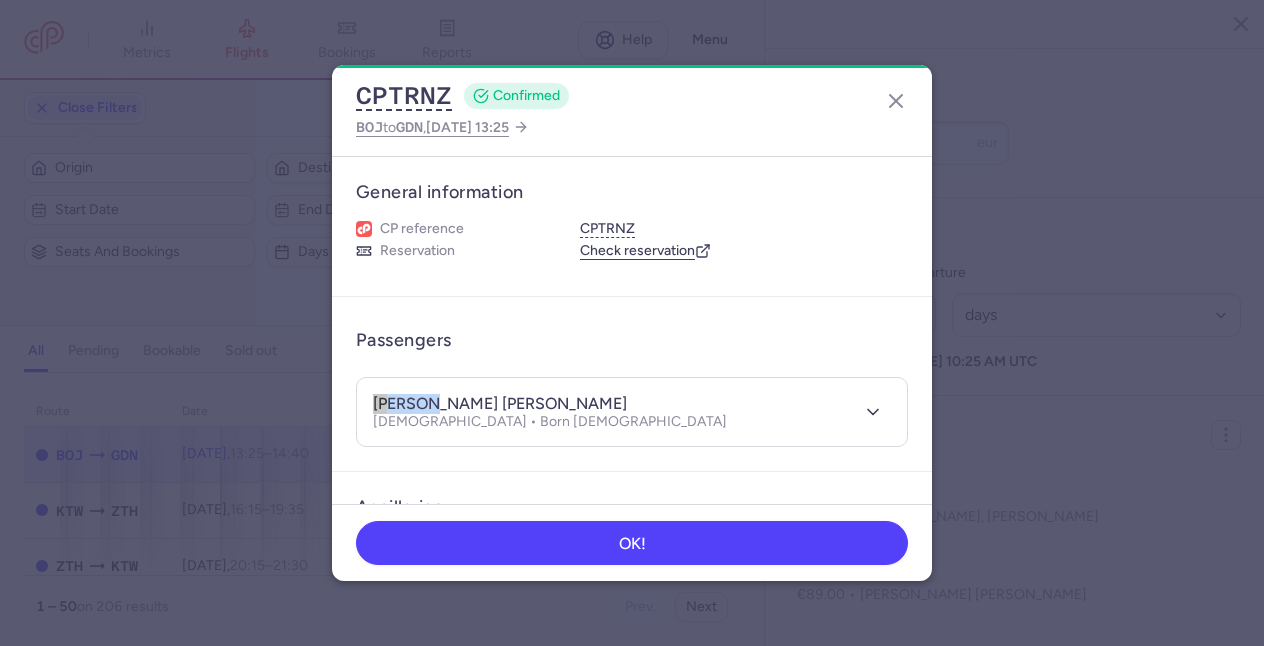 click on "[PERSON_NAME] [PERSON_NAME]" at bounding box center [500, 404] 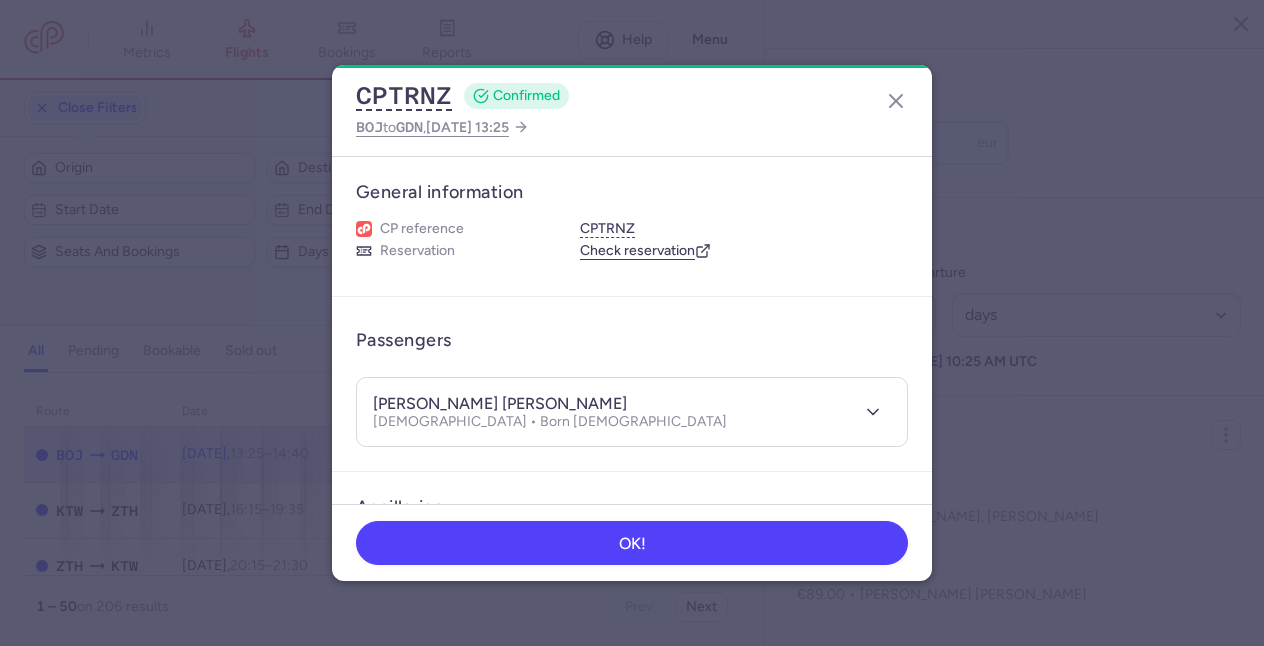 click on "[PERSON_NAME] [PERSON_NAME]  [DEMOGRAPHIC_DATA] • Born [DEMOGRAPHIC_DATA]" at bounding box center (632, 412) 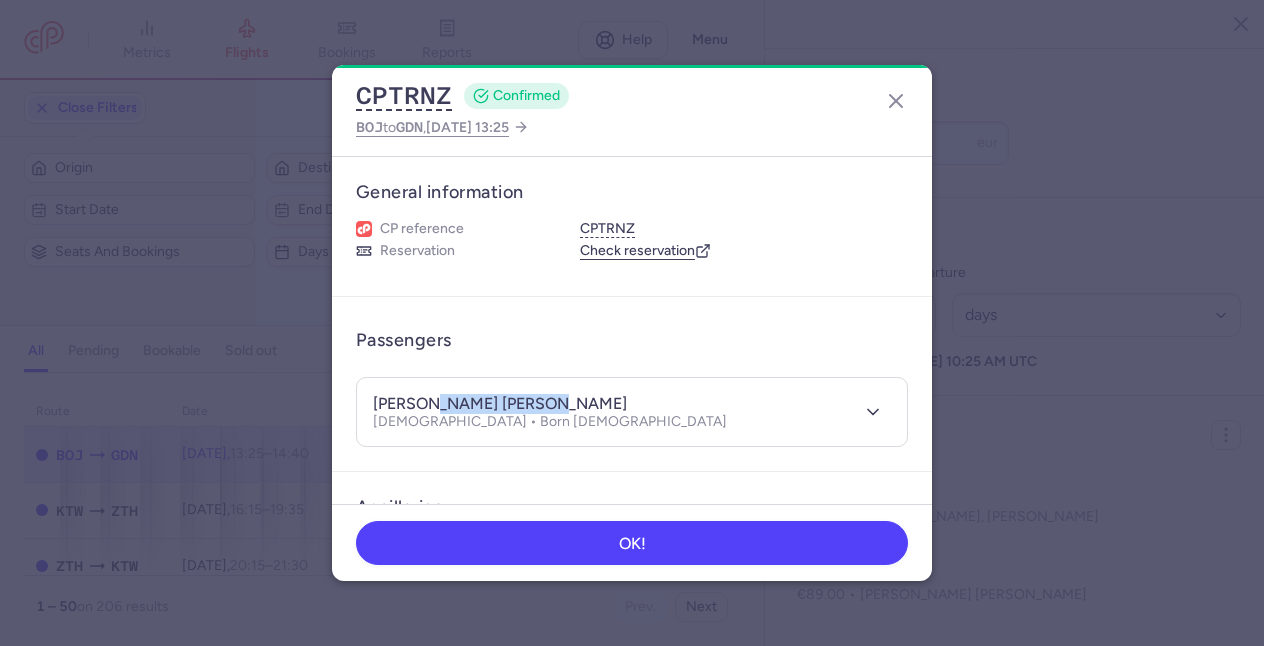 drag, startPoint x: 549, startPoint y: 402, endPoint x: 429, endPoint y: 402, distance: 120 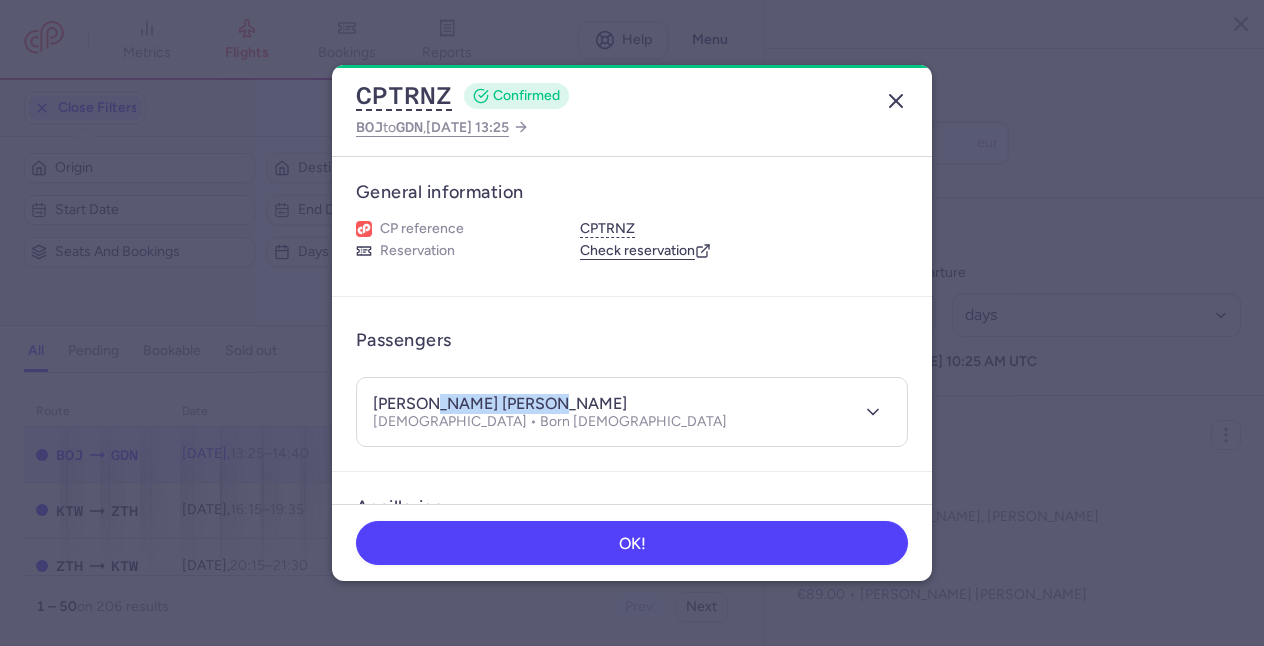 click 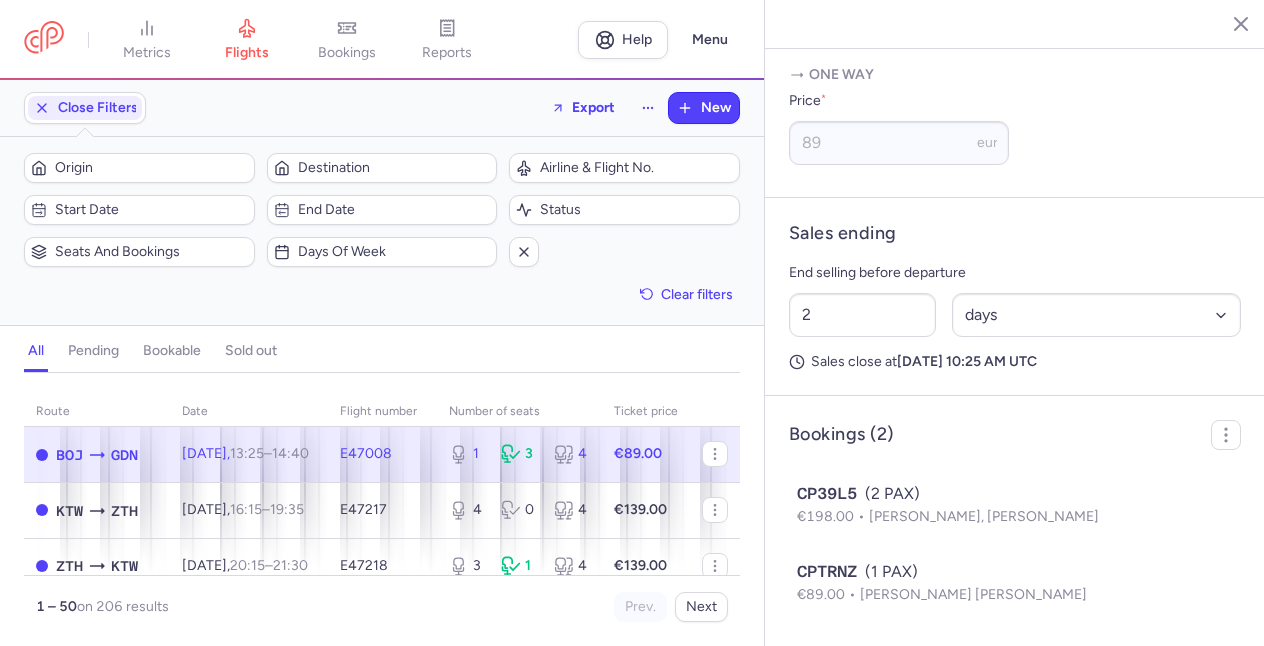 click on "Origin  Destination  Airline & Flight No.  Start date  End date  Status  Seats and bookings  Days of week  Clear filters" at bounding box center (382, 231) 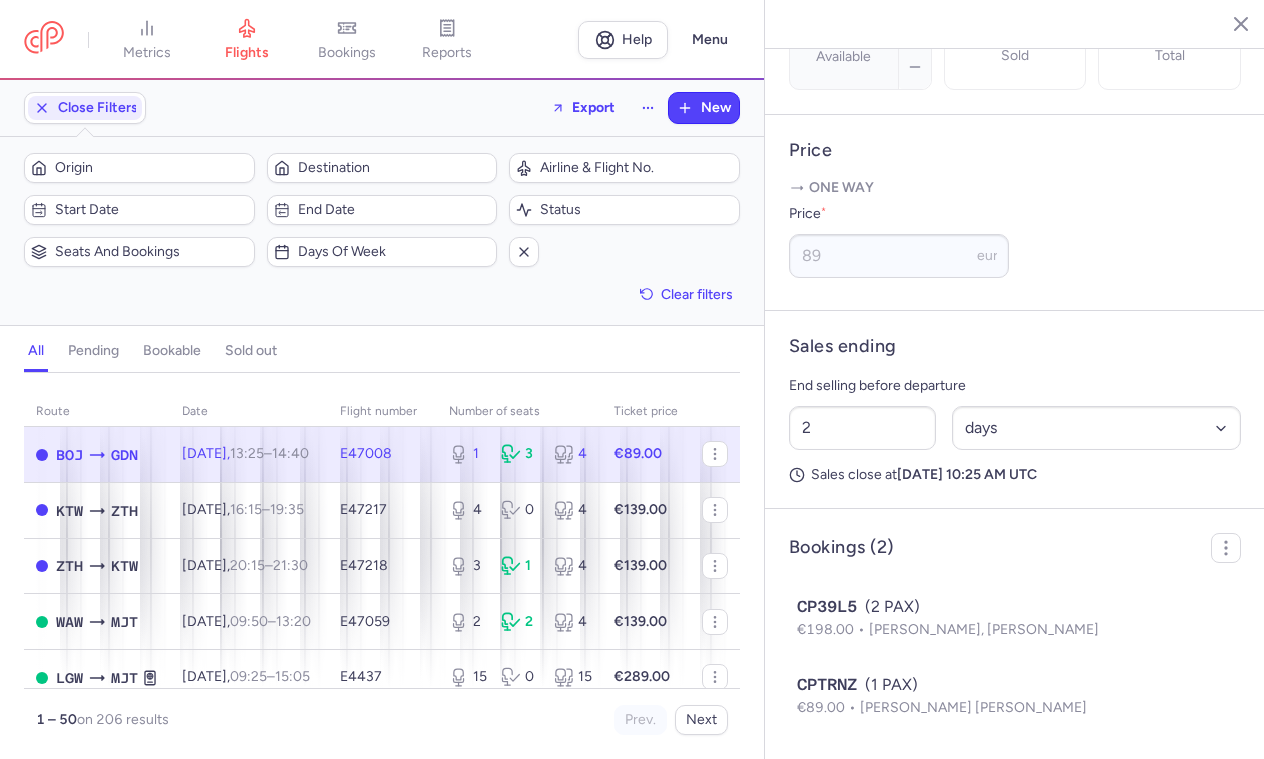 scroll, scrollTop: 750, scrollLeft: 0, axis: vertical 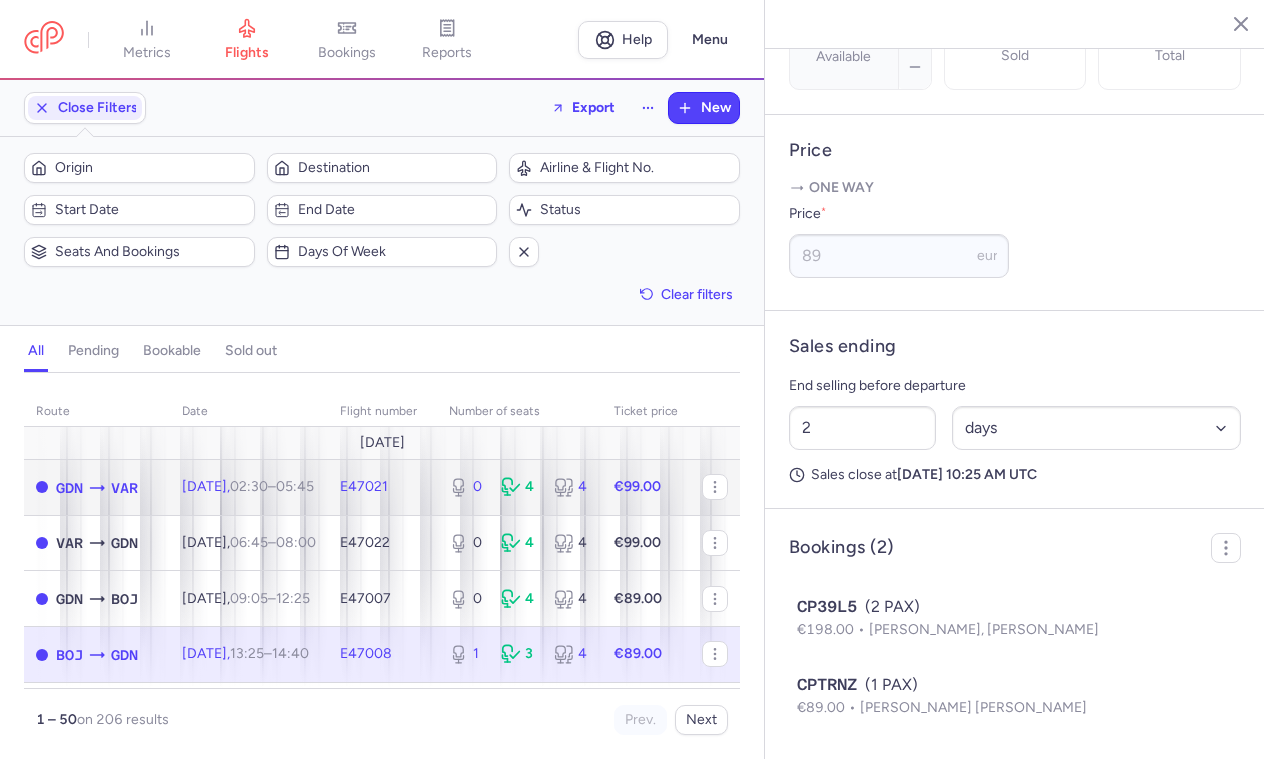 click on "E47021" at bounding box center [364, 486] 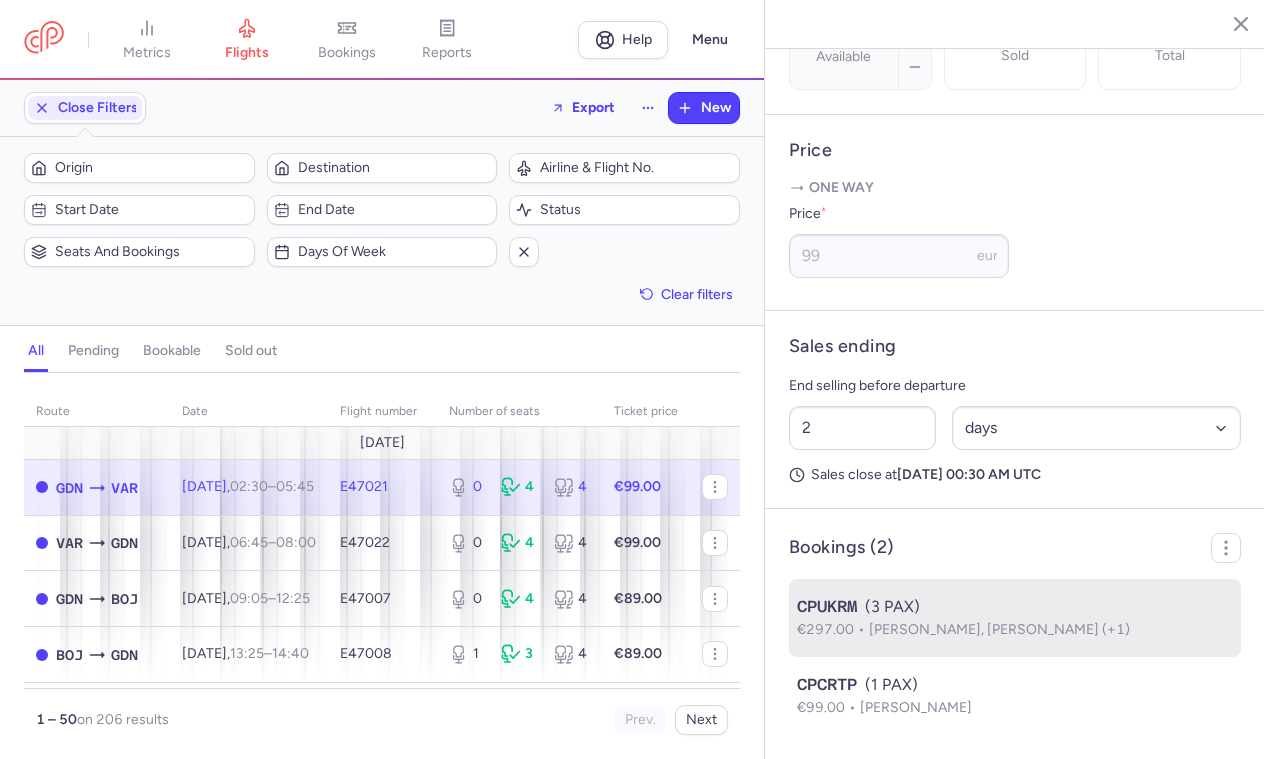 click on "CPUKRM  (3 PAX)  €297.00  [PERSON_NAME], [PERSON_NAME] (+1)" 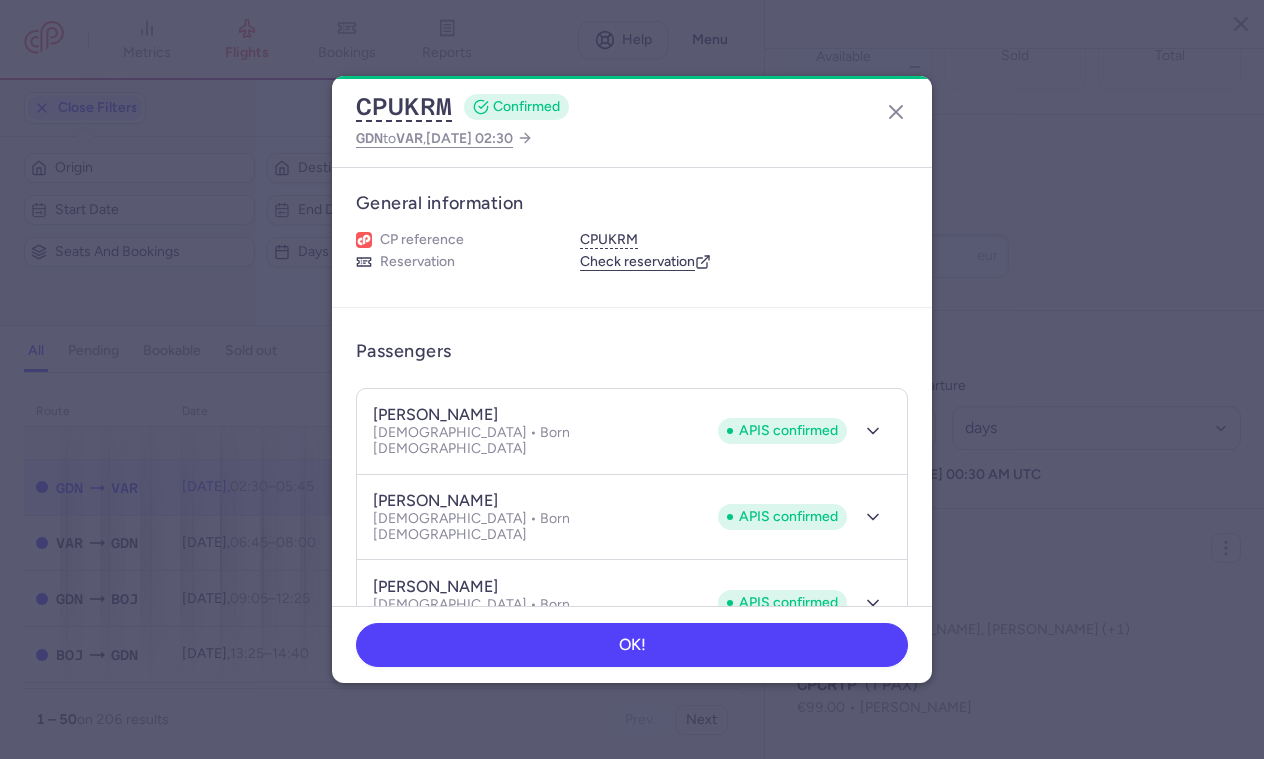 click on "[PERSON_NAME]" at bounding box center [435, 415] 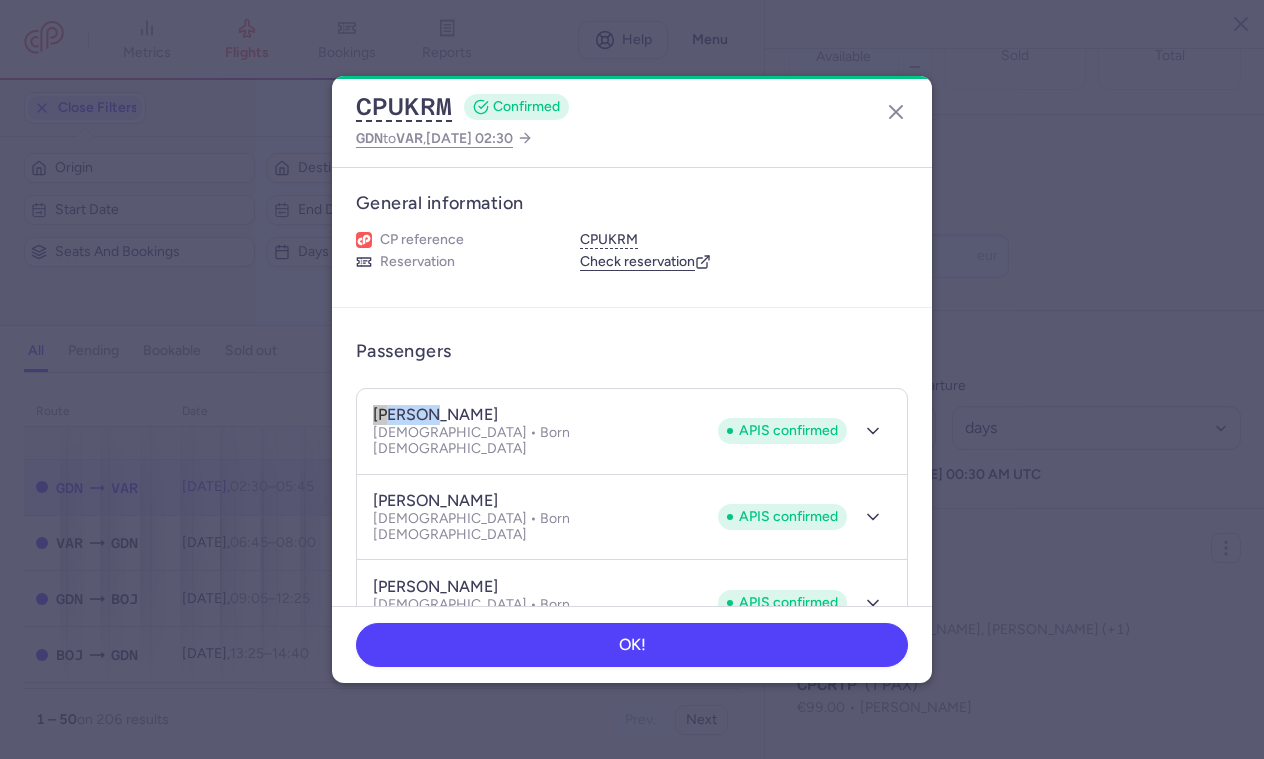 click on "[PERSON_NAME]" at bounding box center (435, 415) 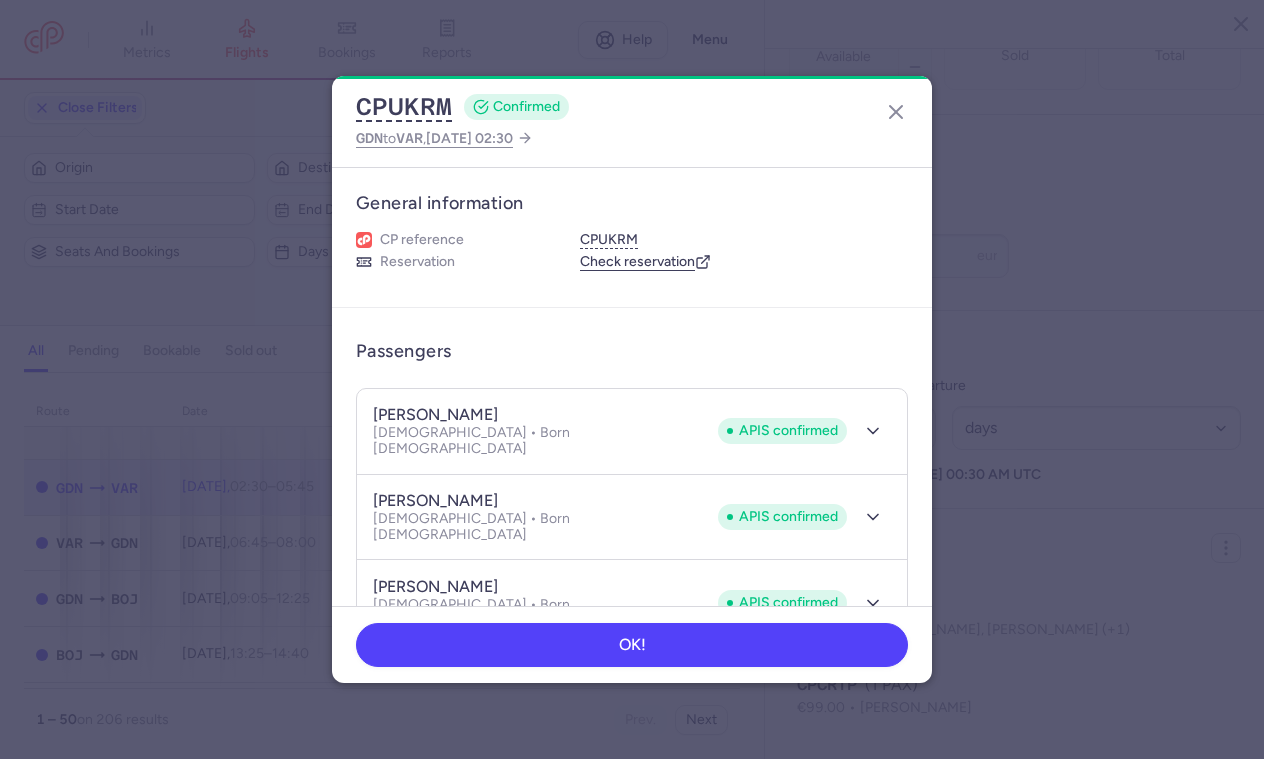 click on "[PERSON_NAME]" at bounding box center [435, 415] 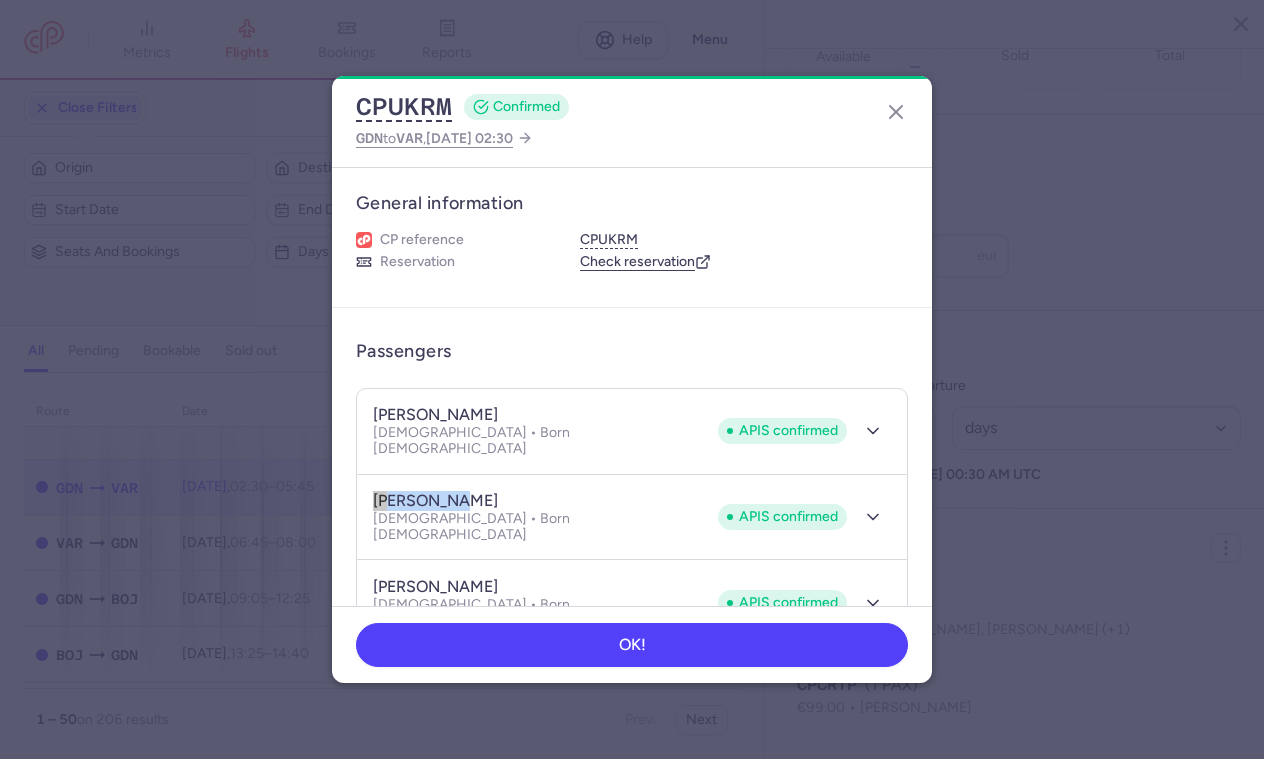 click on "[PERSON_NAME]" at bounding box center [435, 501] 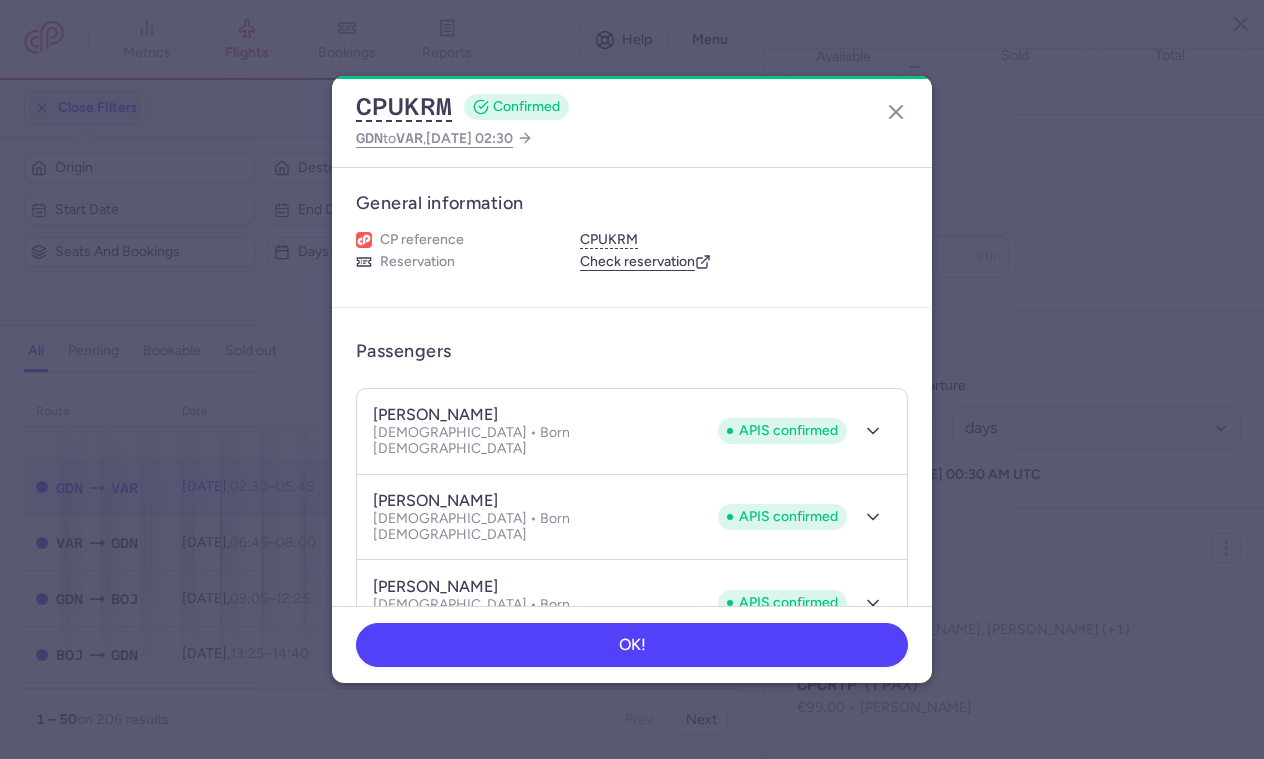 click on "[PERSON_NAME]" at bounding box center [435, 501] 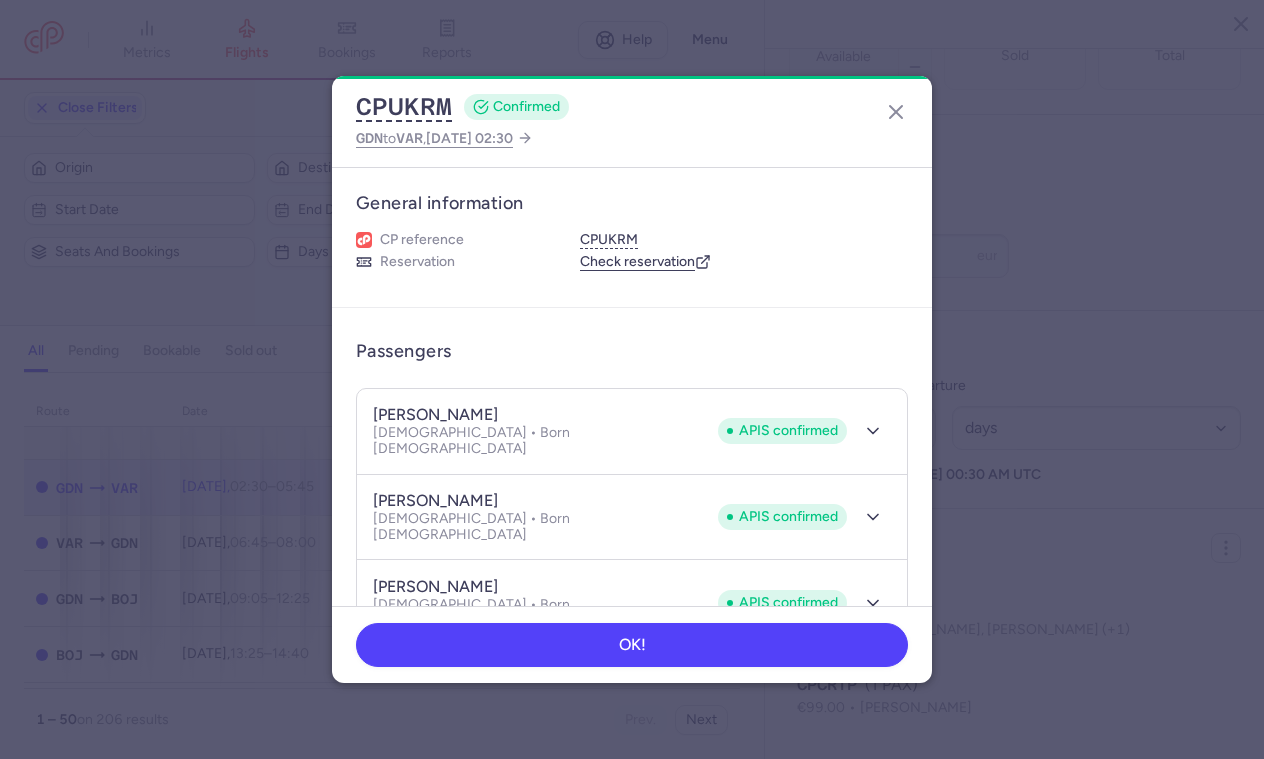 click on "[PERSON_NAME]" at bounding box center [435, 587] 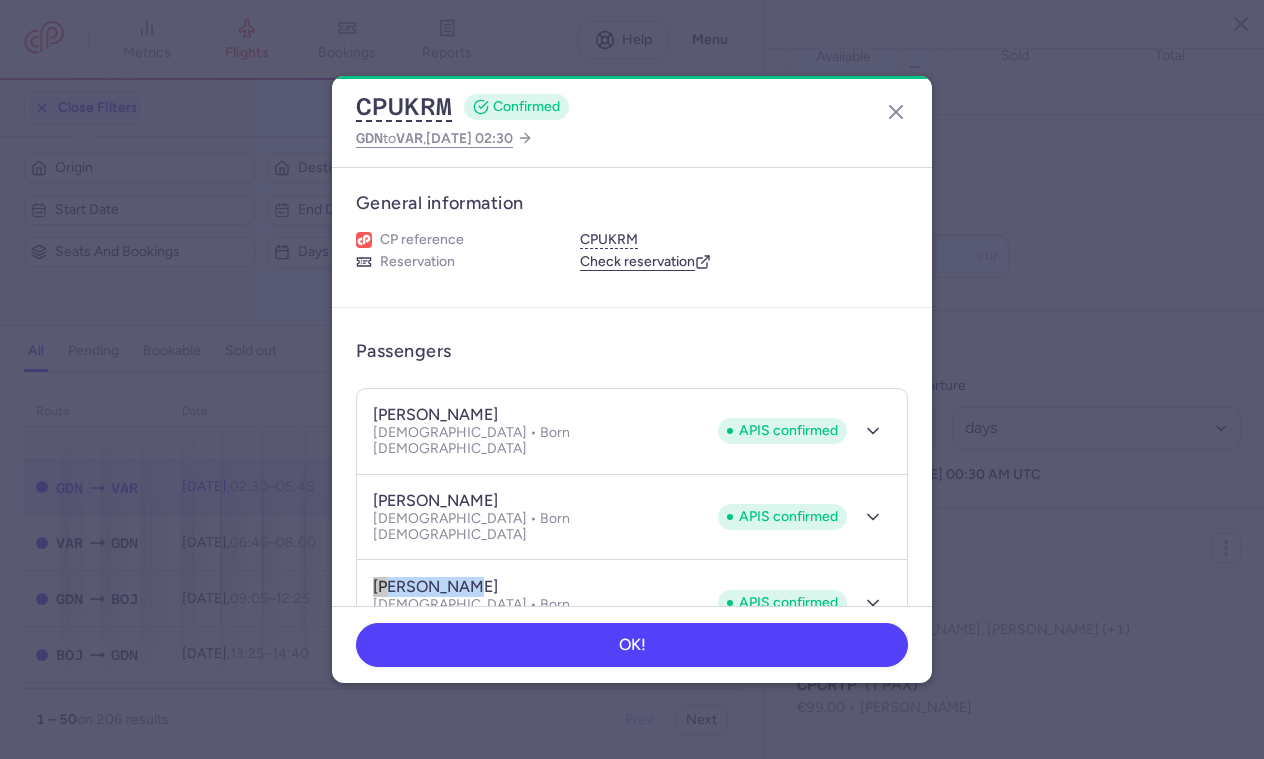 click on "[PERSON_NAME]" at bounding box center [435, 587] 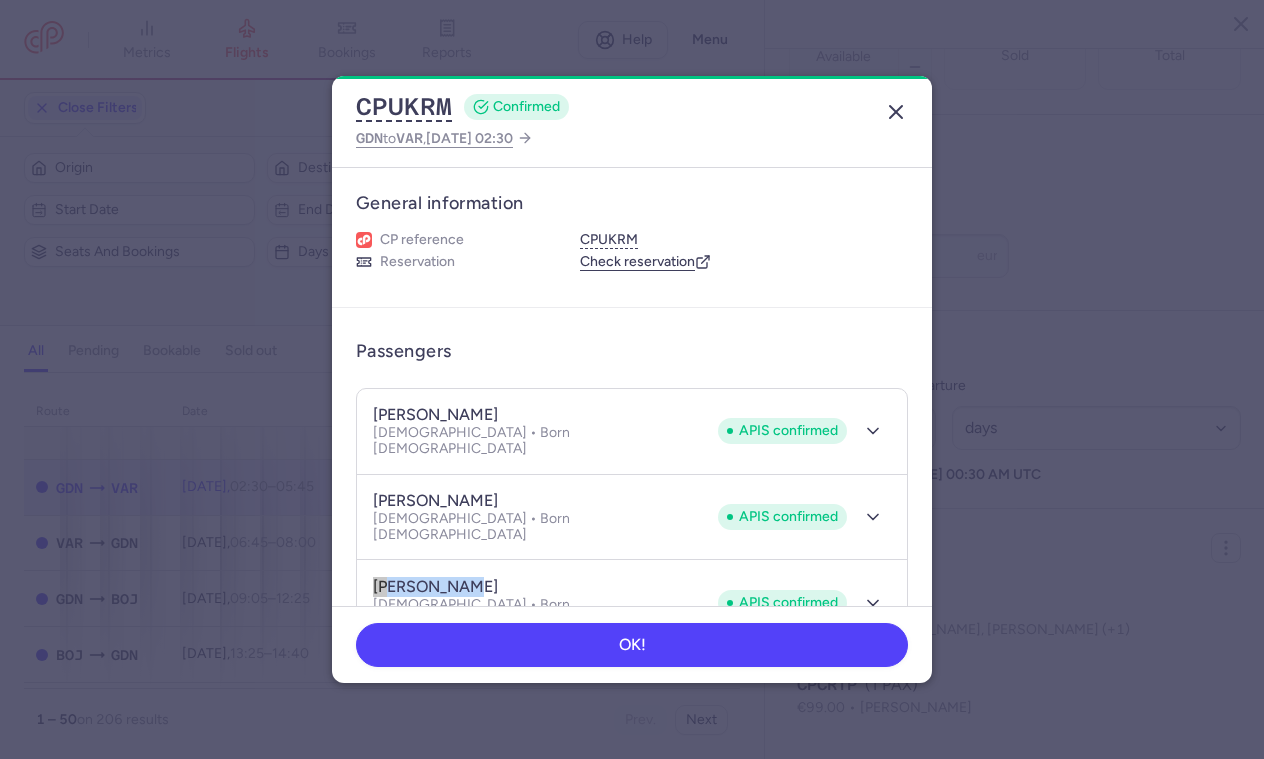 click 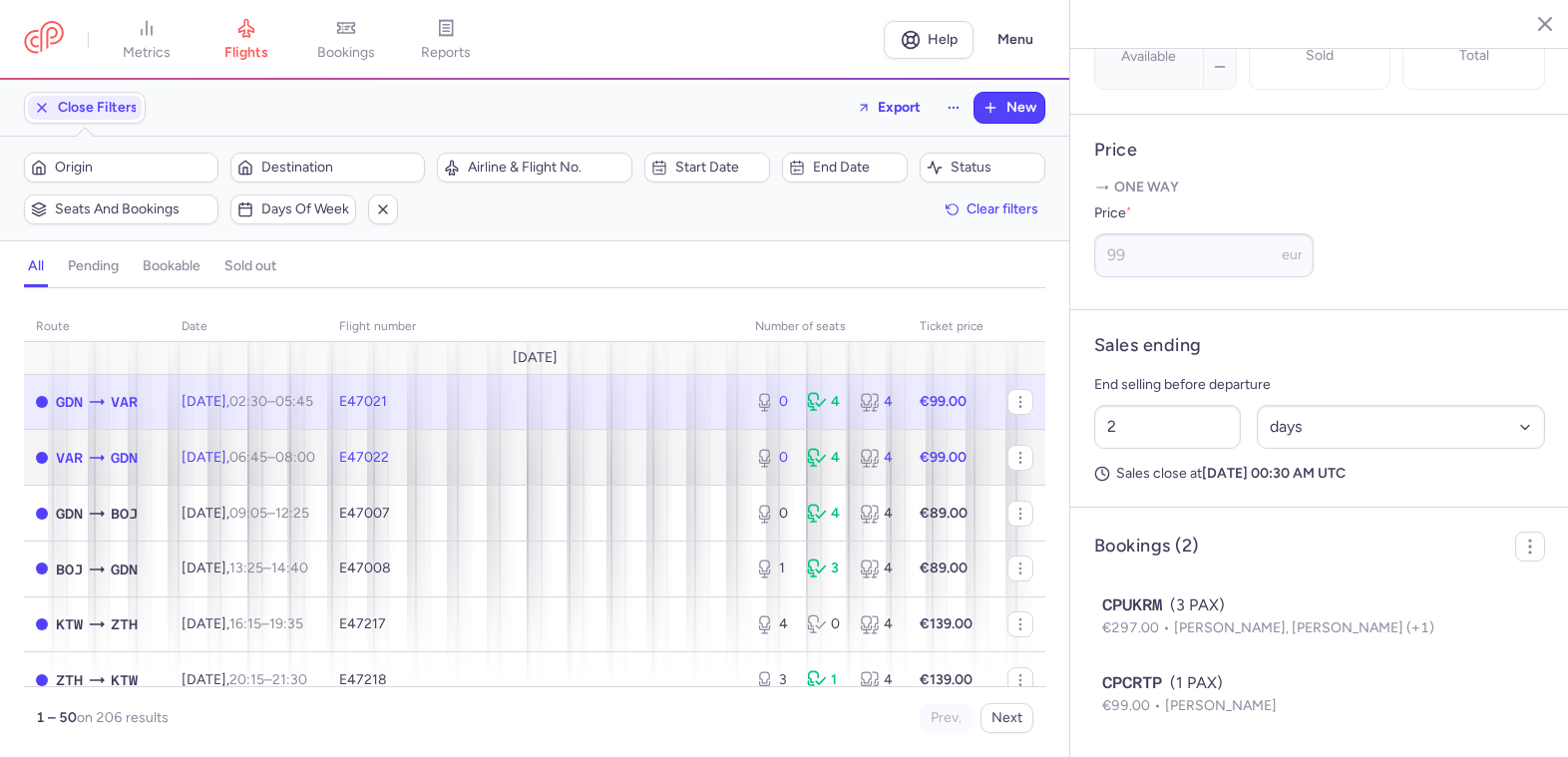 click on "E47022" at bounding box center [535, 458] 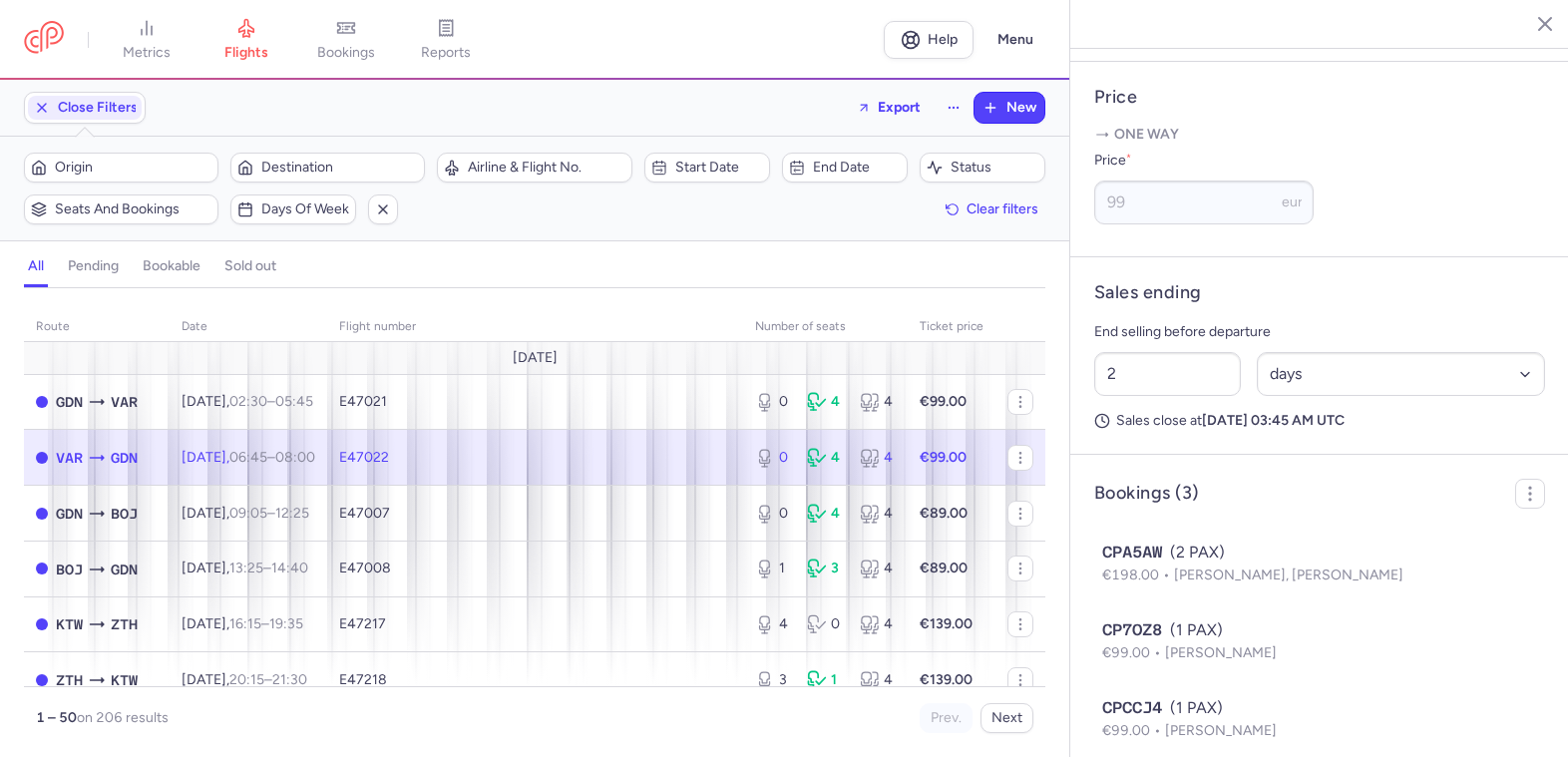 scroll, scrollTop: 826, scrollLeft: 0, axis: vertical 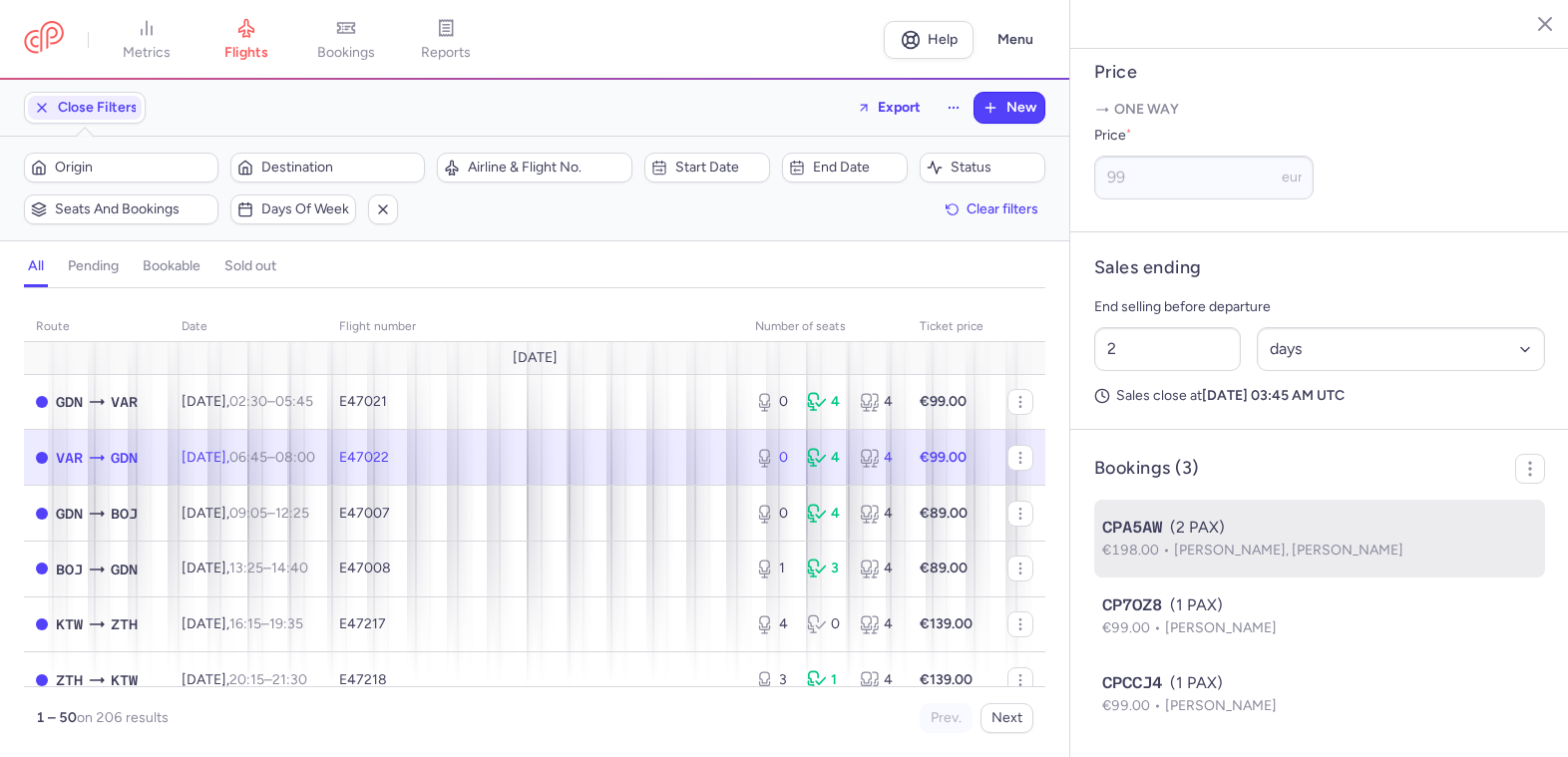 click on "CPA5AW  (2 PAX)" at bounding box center [1320, 528] 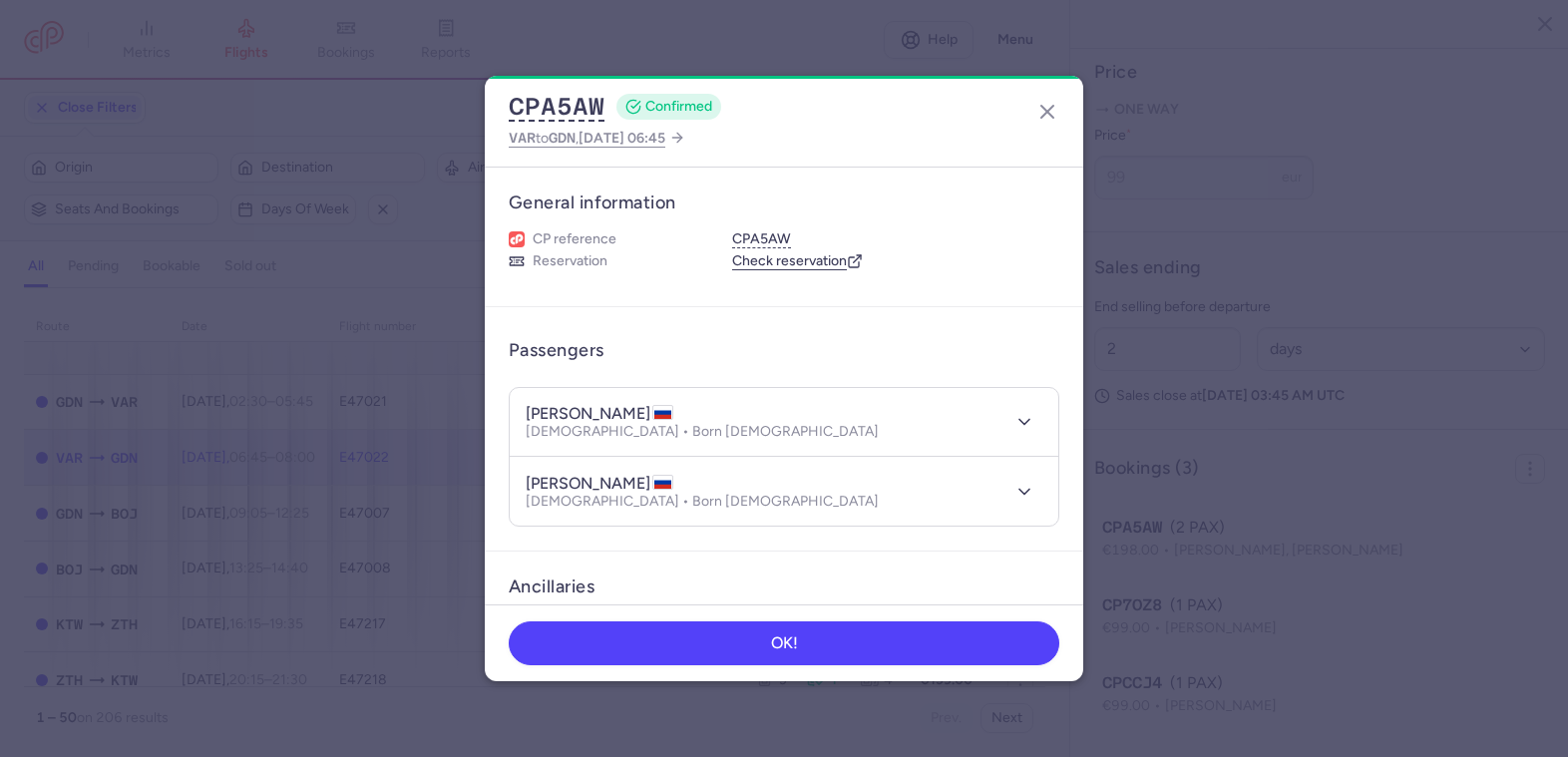 click on "[PERSON_NAME]" at bounding box center [599, 414] 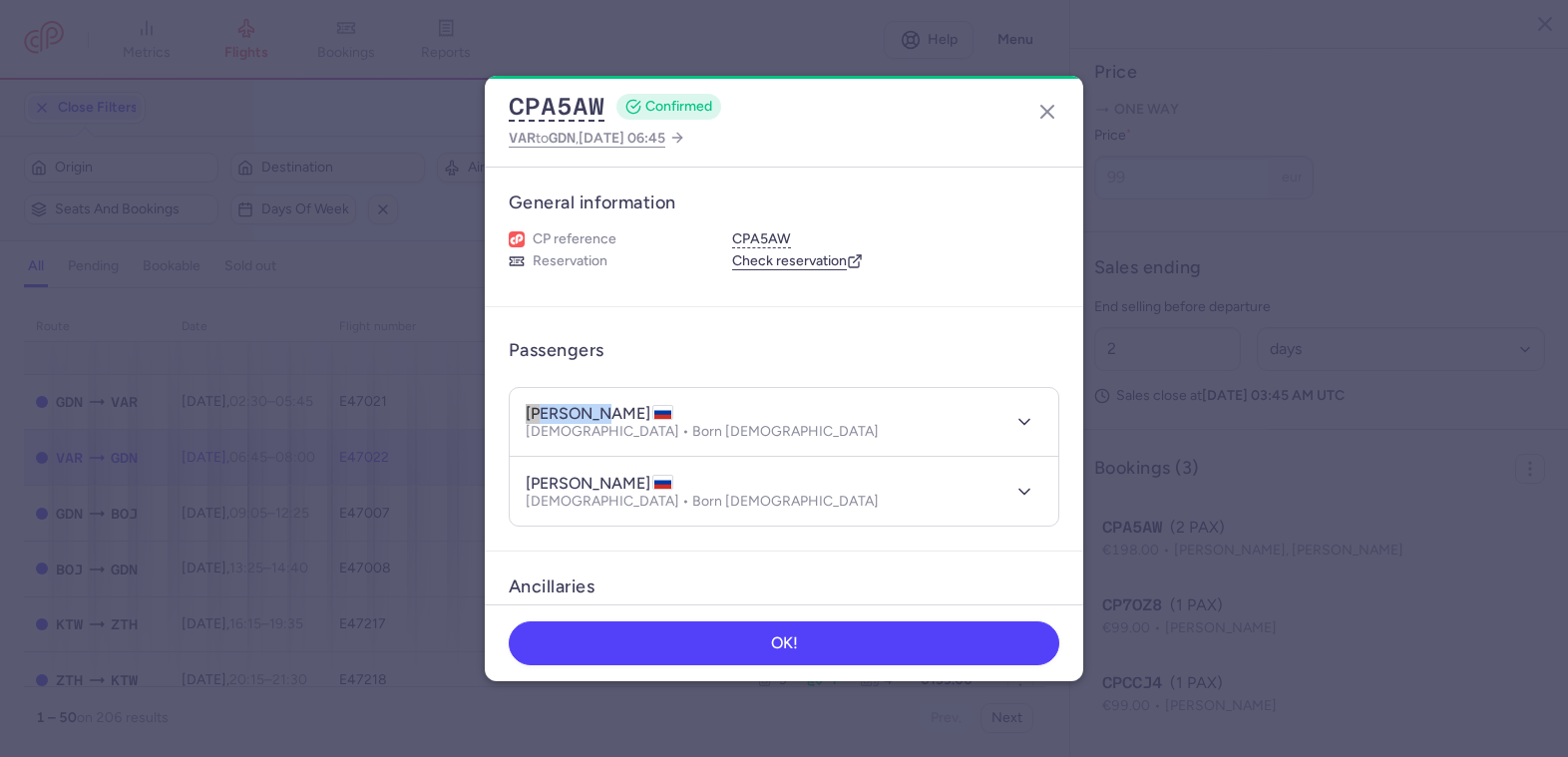 click on "[PERSON_NAME]" at bounding box center [599, 414] 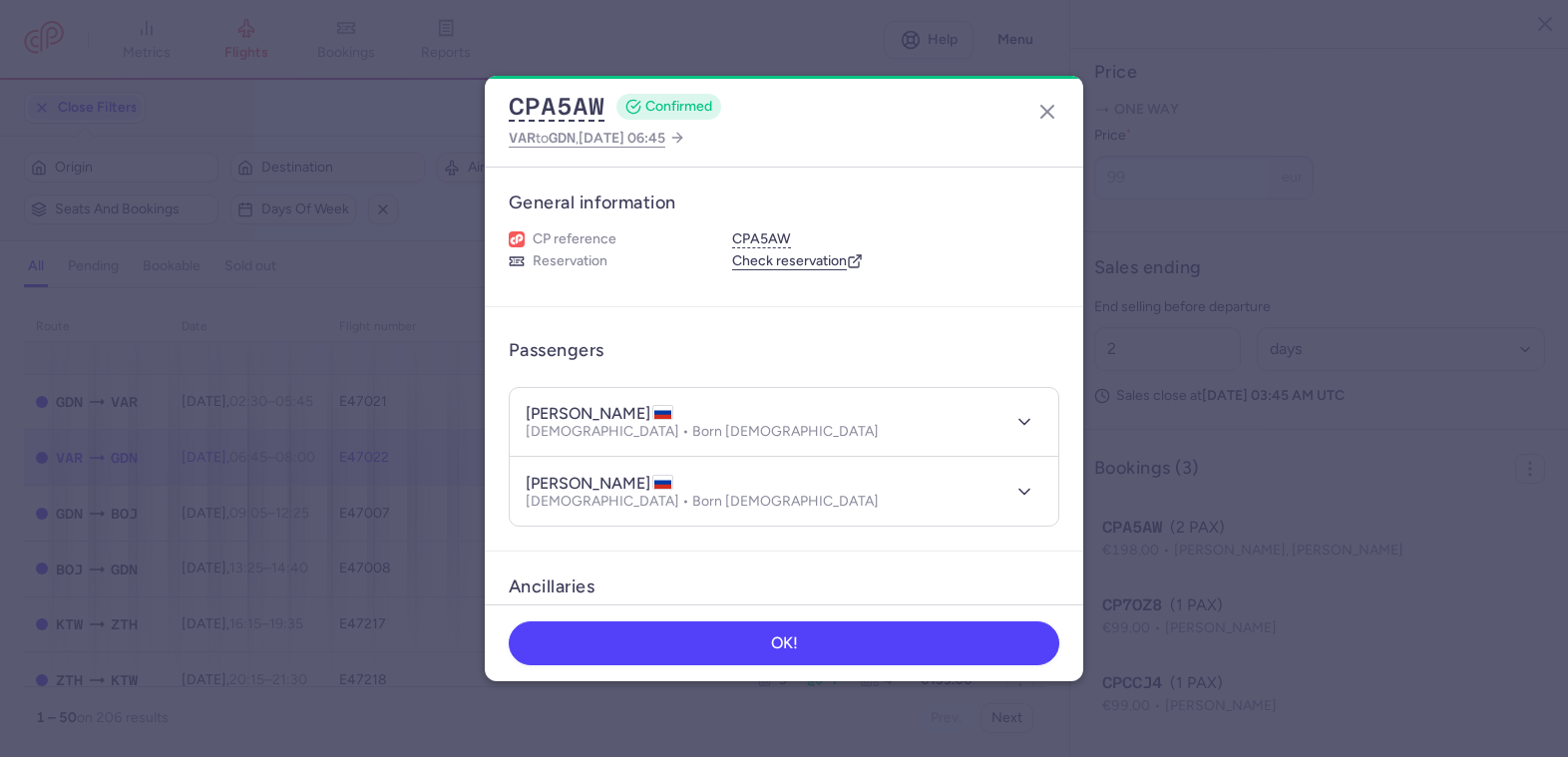 click on "[PERSON_NAME]" at bounding box center [599, 414] 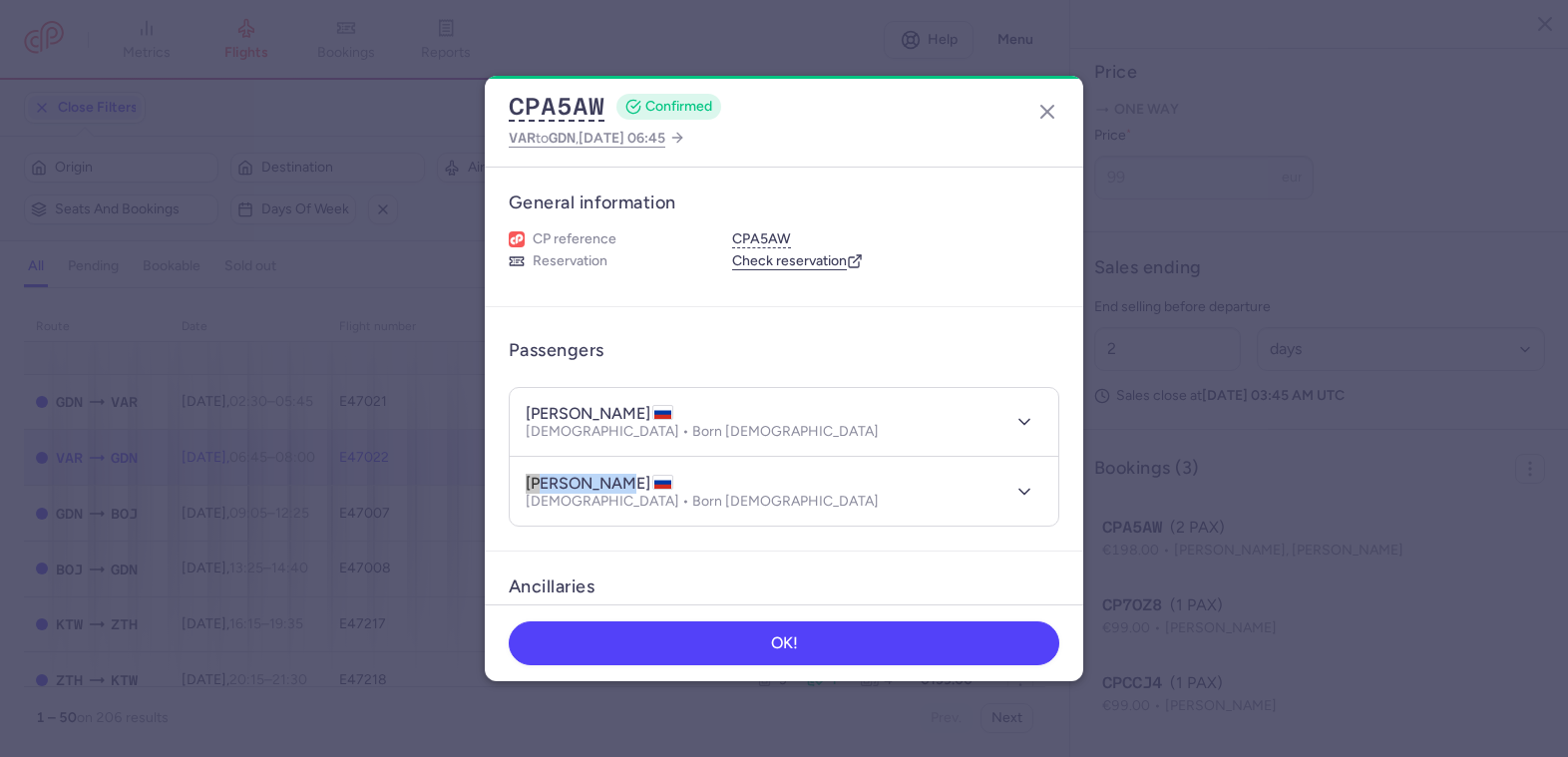 click on "[PERSON_NAME]" at bounding box center [599, 484] 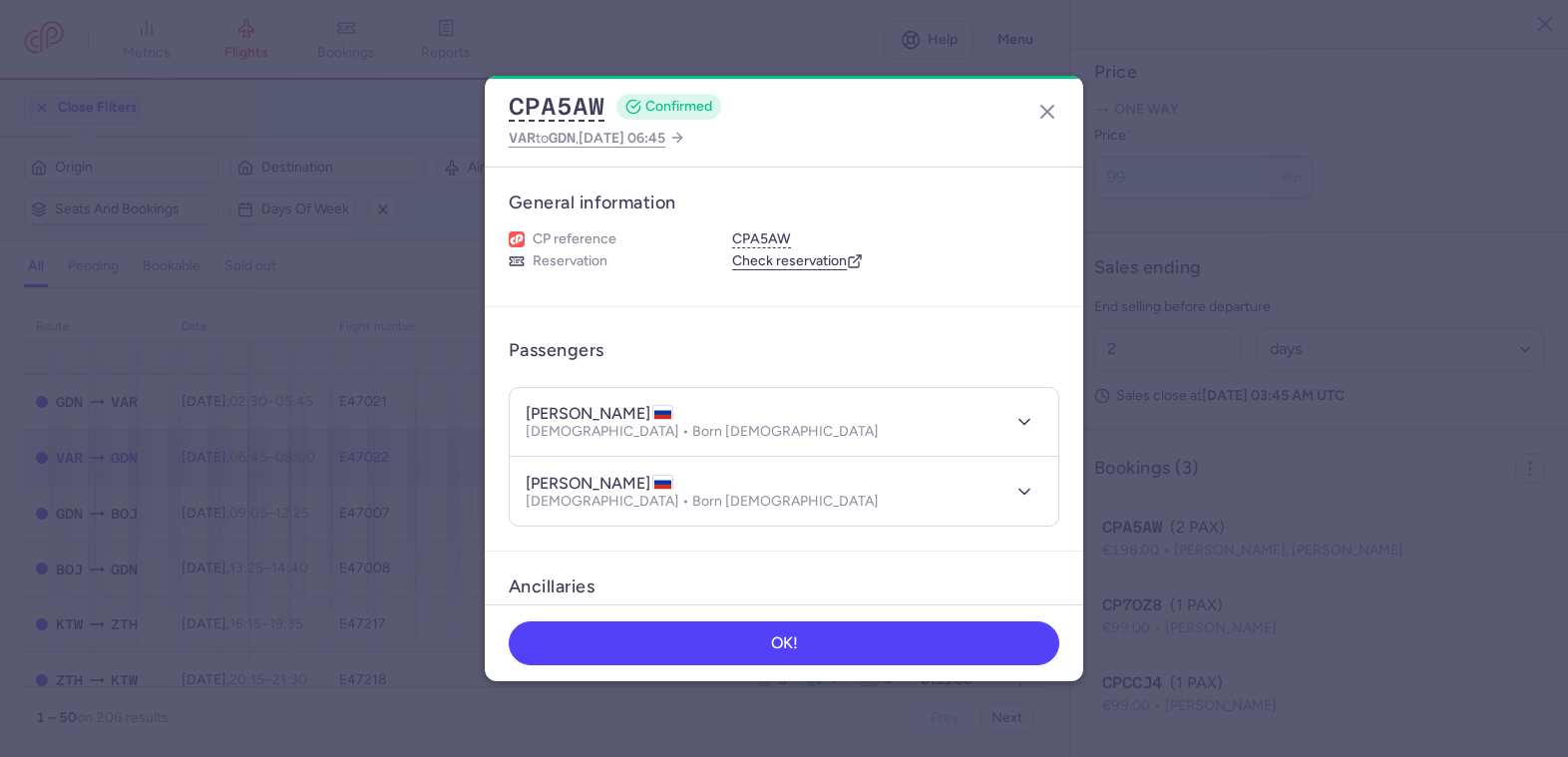 click on "[PERSON_NAME]" at bounding box center (599, 484) 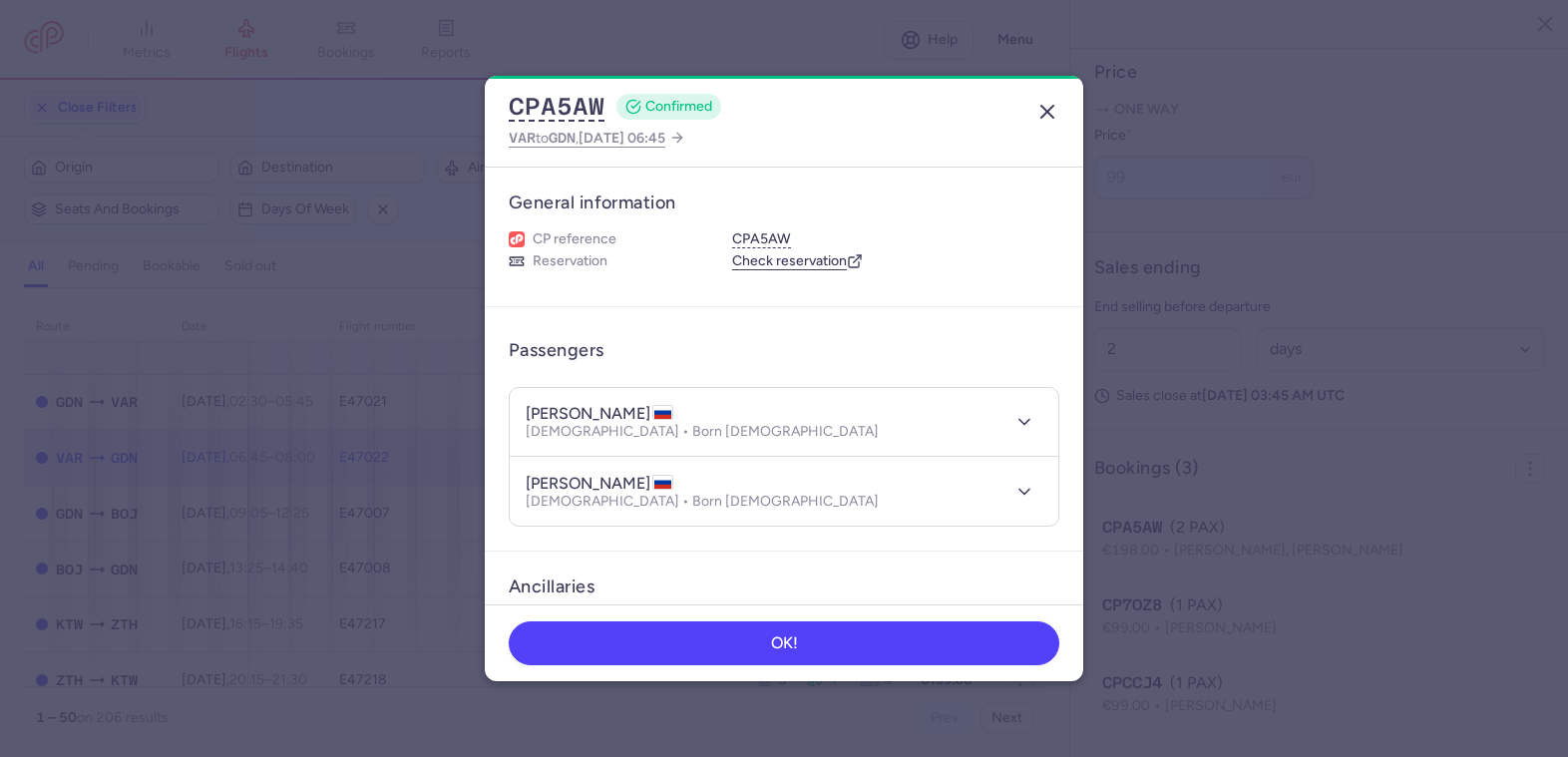 click 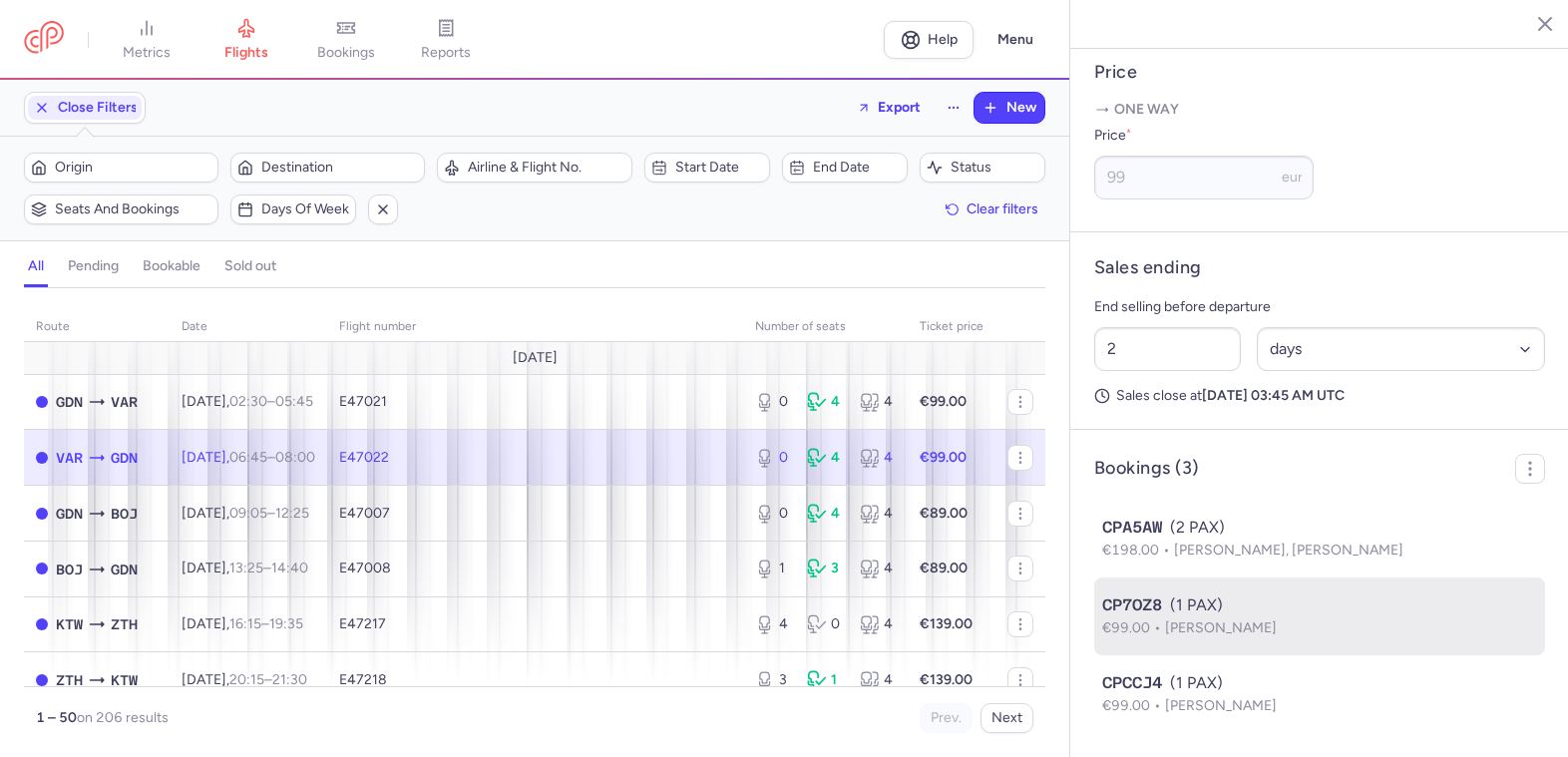 click on "[PERSON_NAME]" at bounding box center (1221, 627) 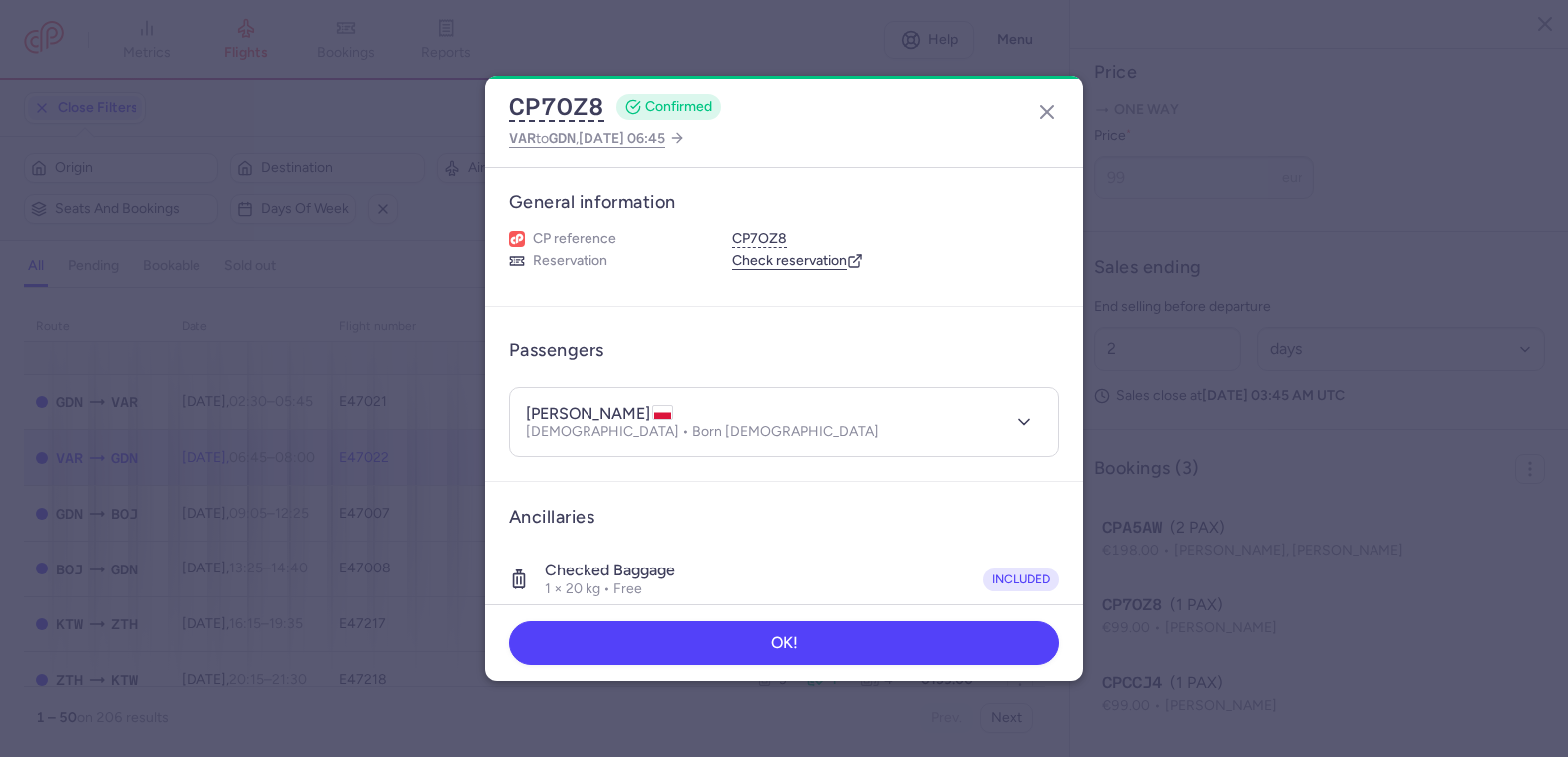 click on "[PERSON_NAME]" 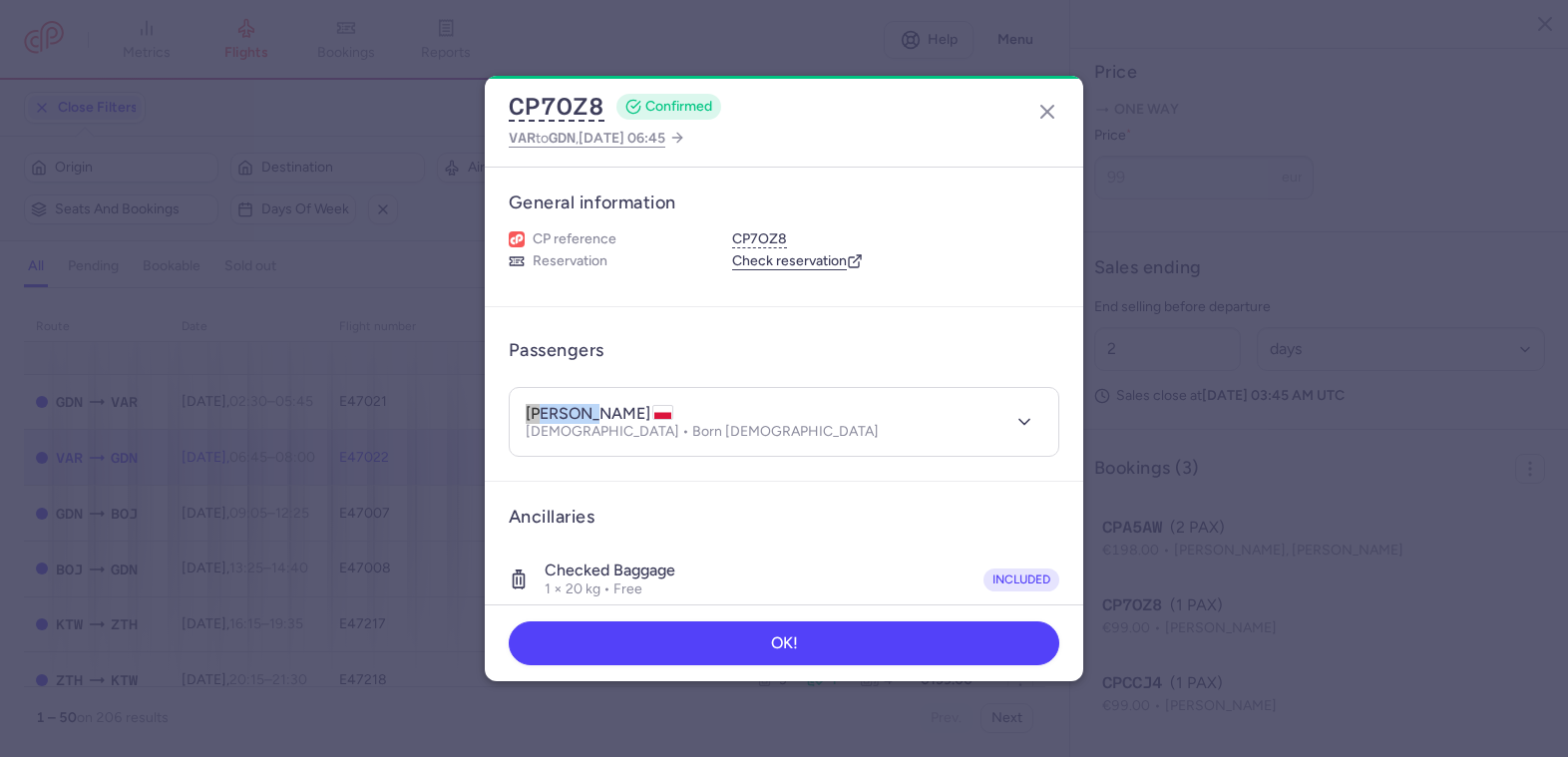 click on "[PERSON_NAME]" at bounding box center (599, 414) 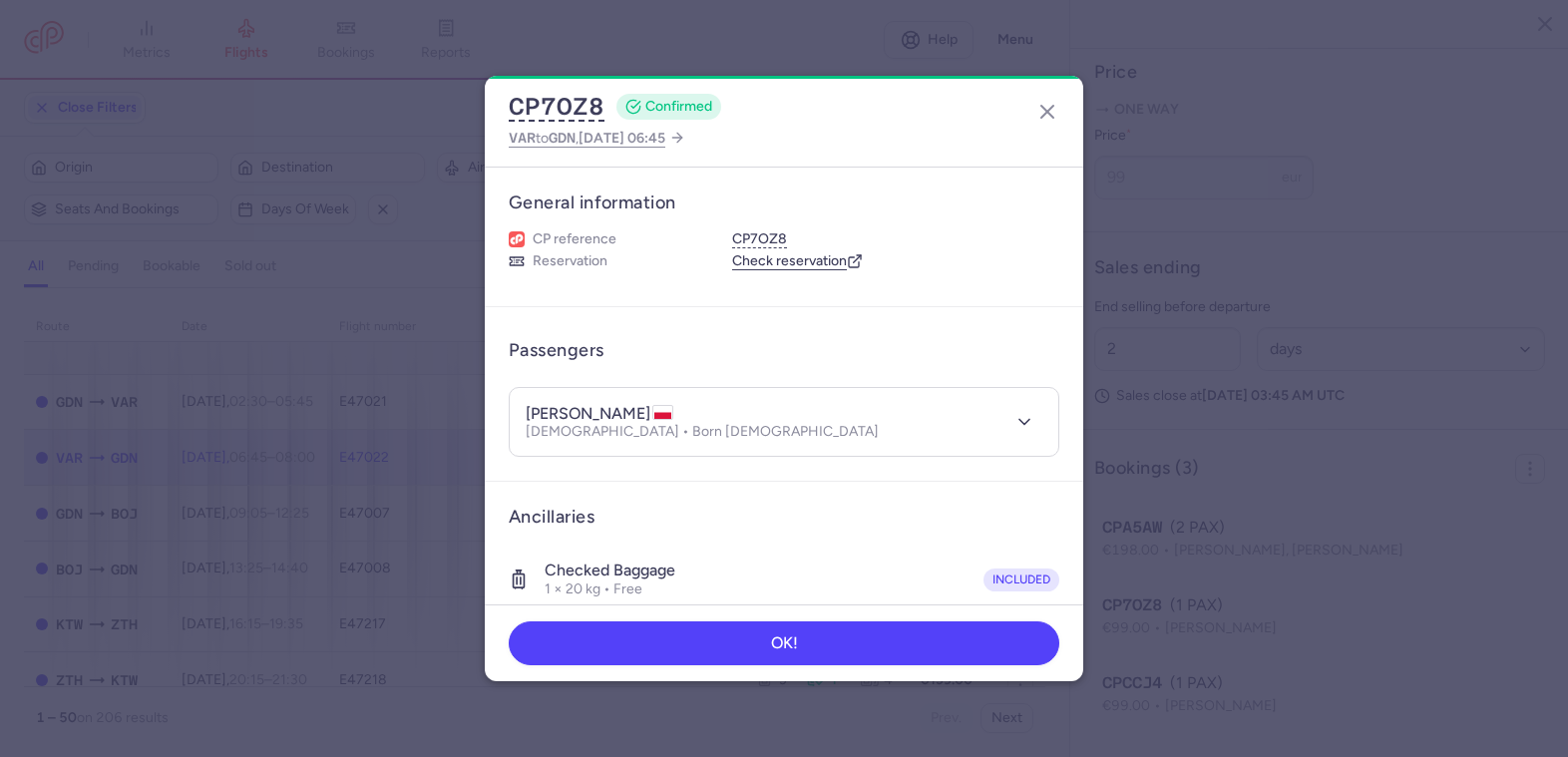 click on "[PERSON_NAME]" at bounding box center [599, 414] 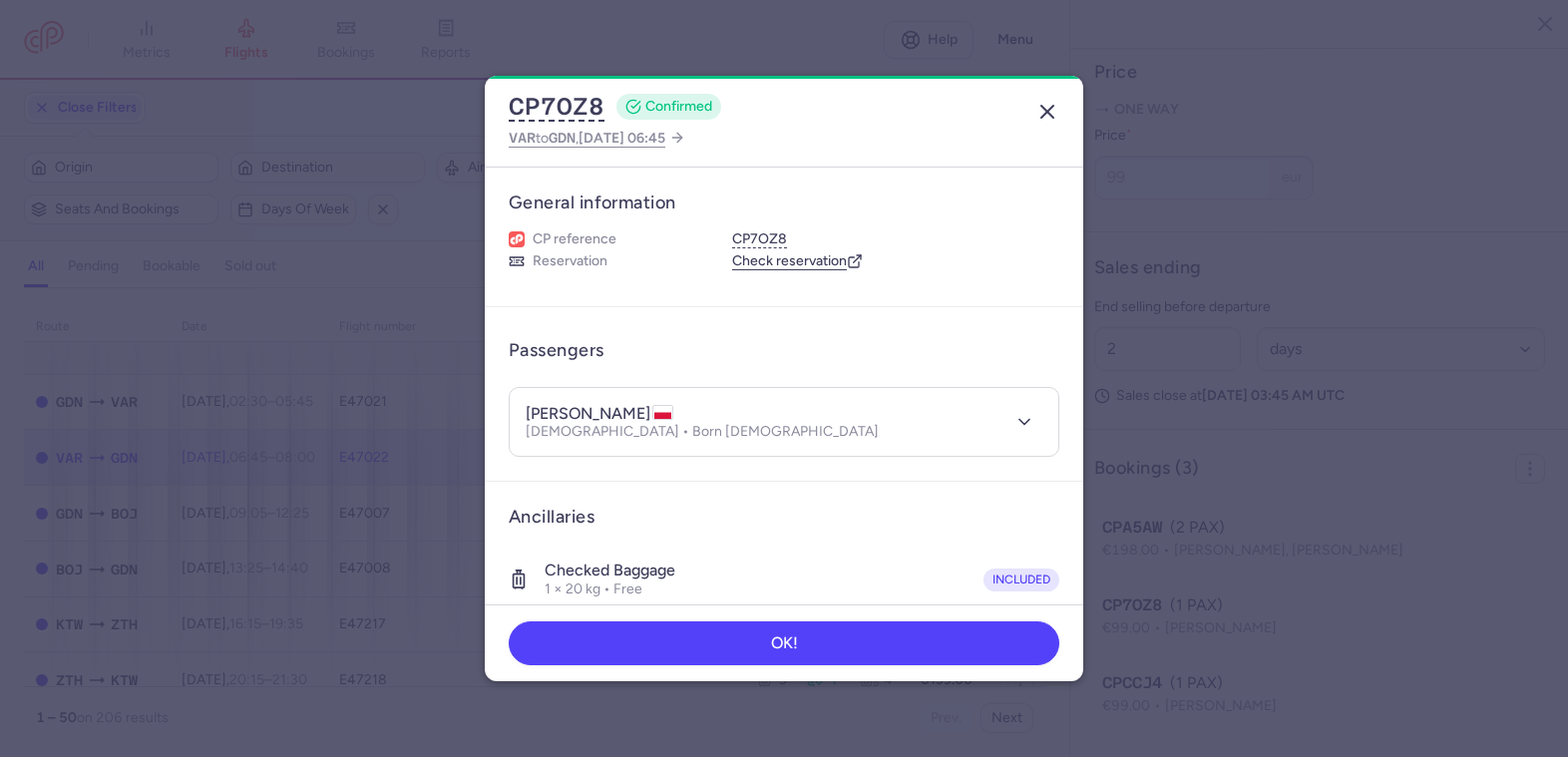 click 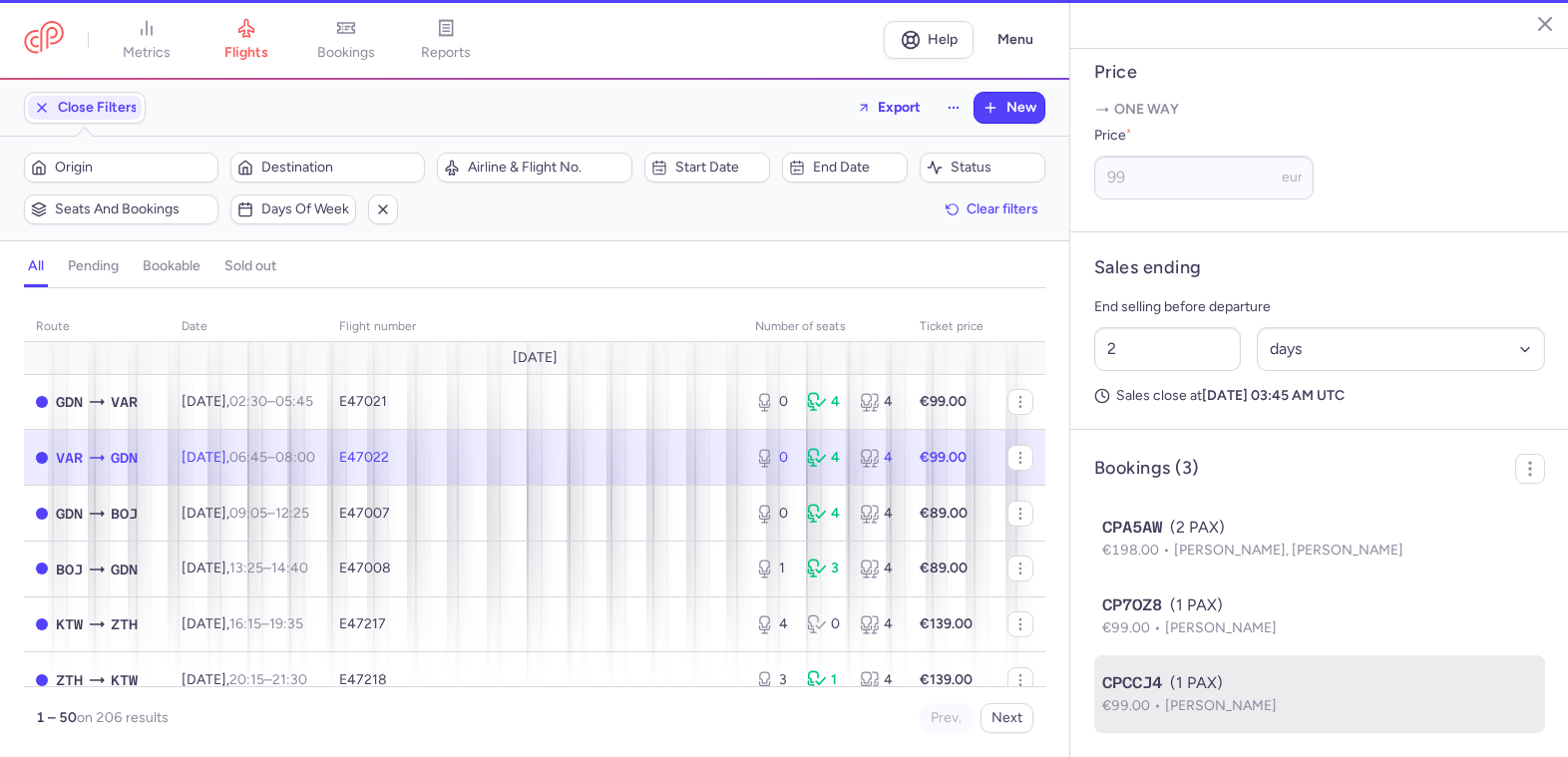 click on "€99.00  [PERSON_NAME]" at bounding box center (1320, 706) 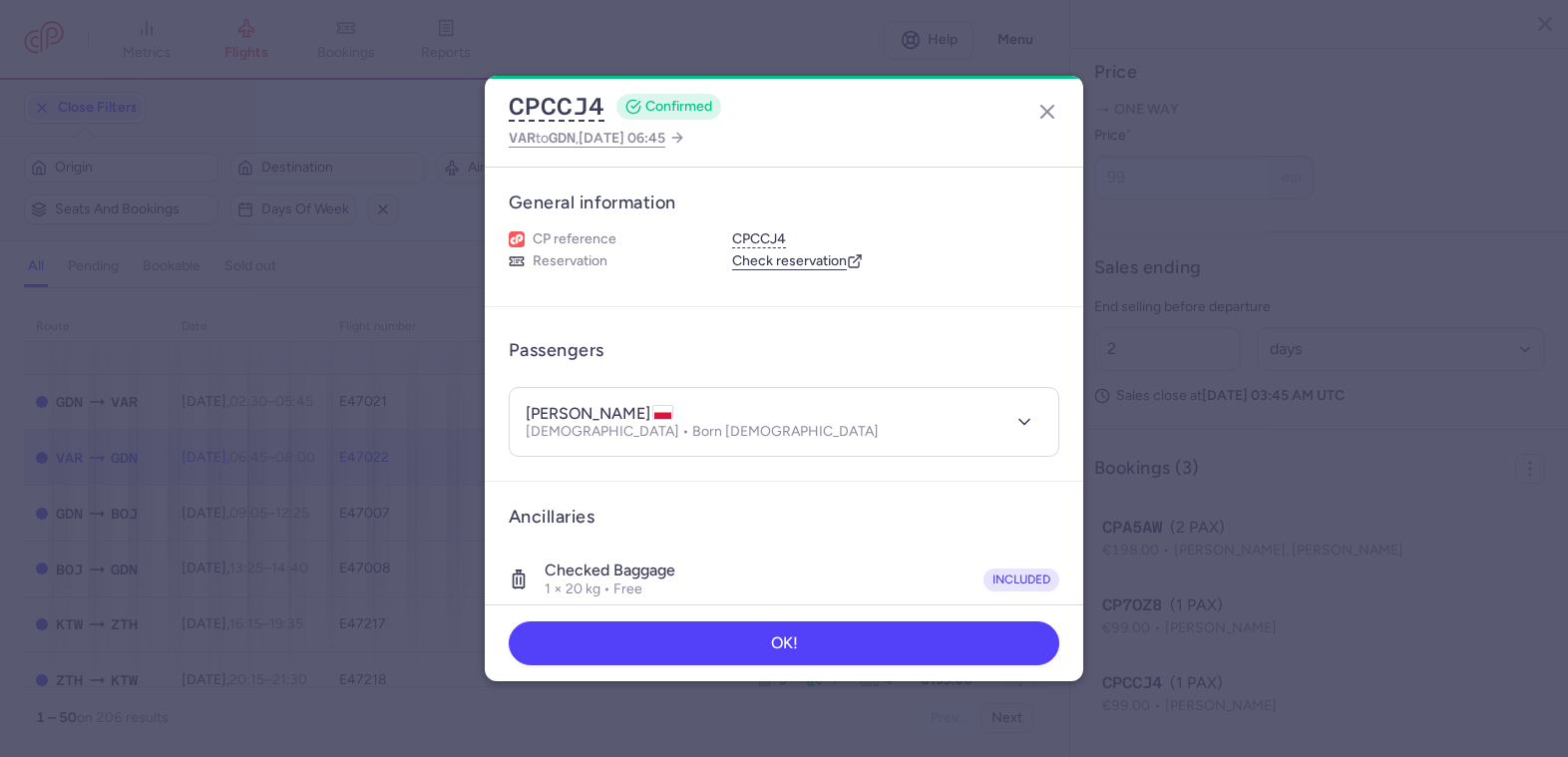 click on "[PERSON_NAME]" at bounding box center (599, 414) 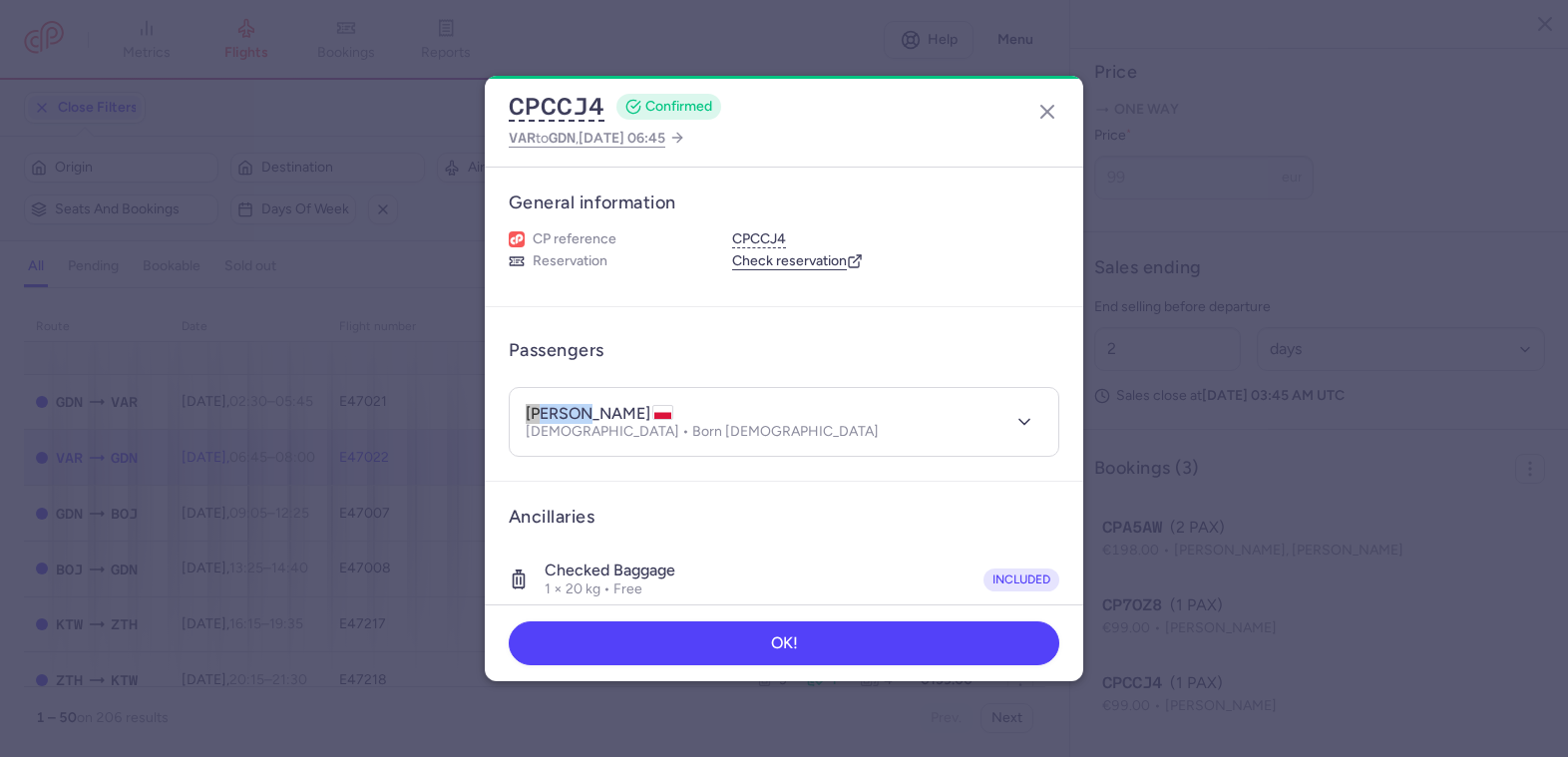 click on "[PERSON_NAME]" at bounding box center [599, 414] 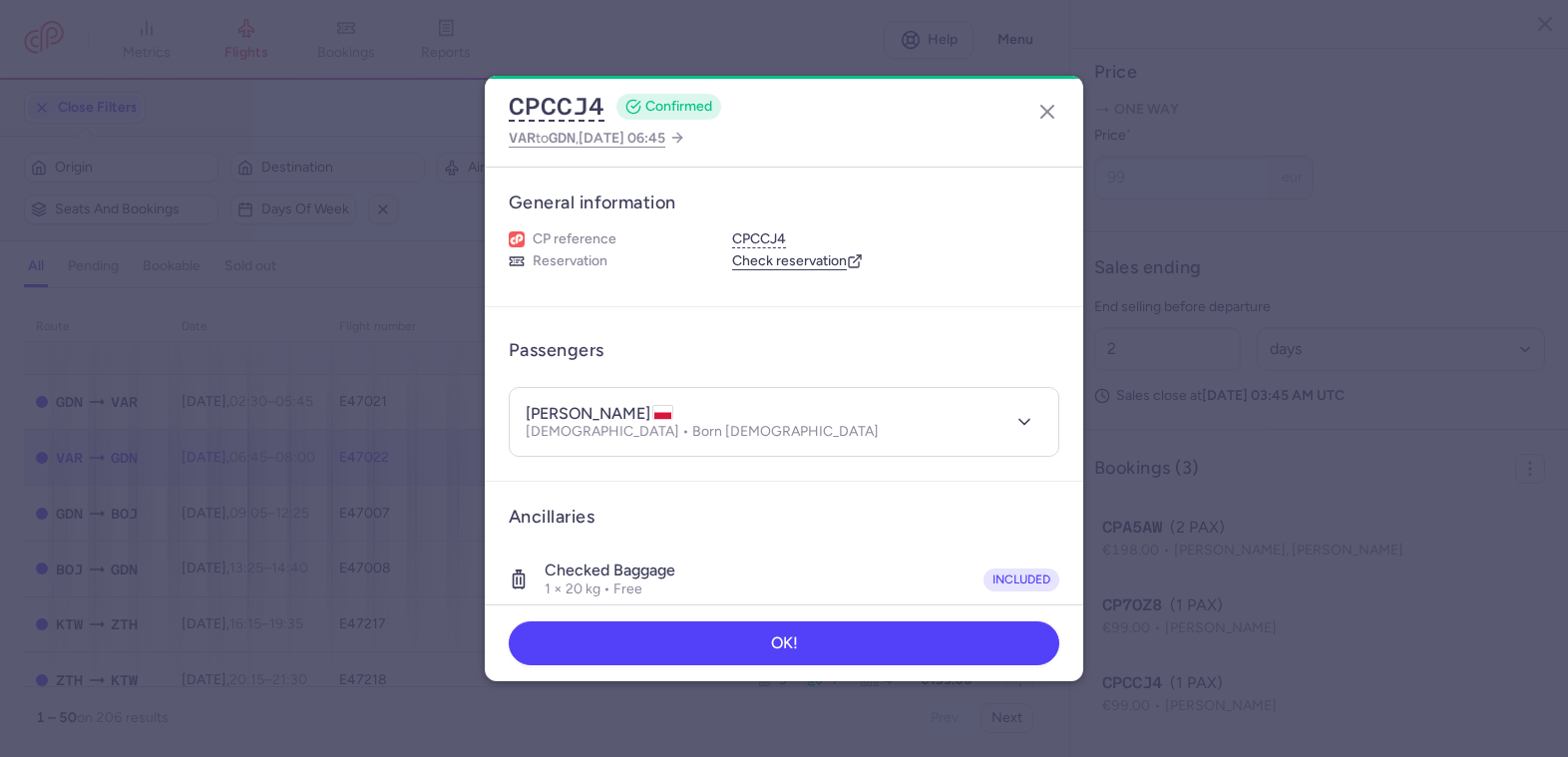 click on "[PERSON_NAME]" at bounding box center [599, 414] 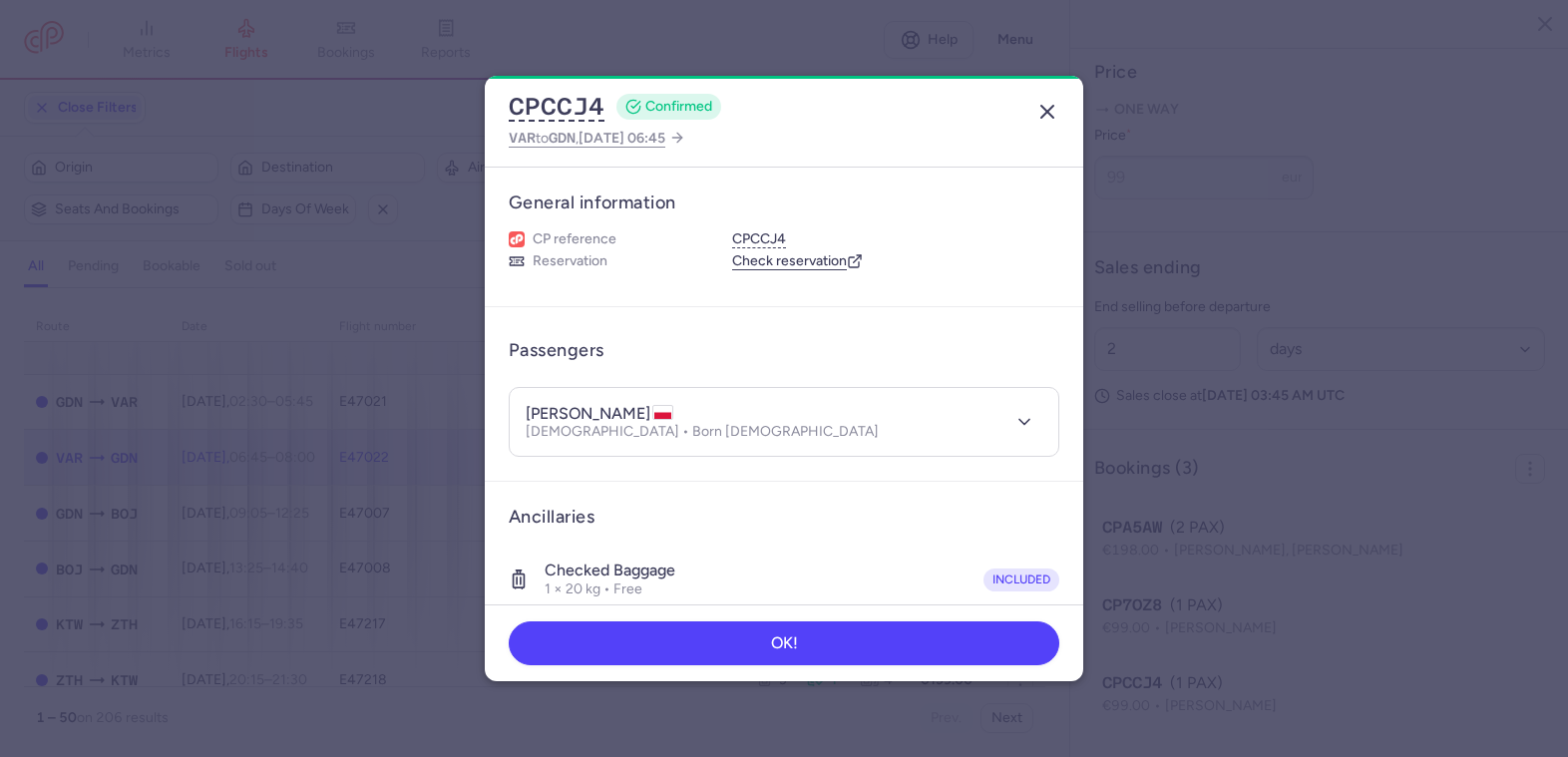 click 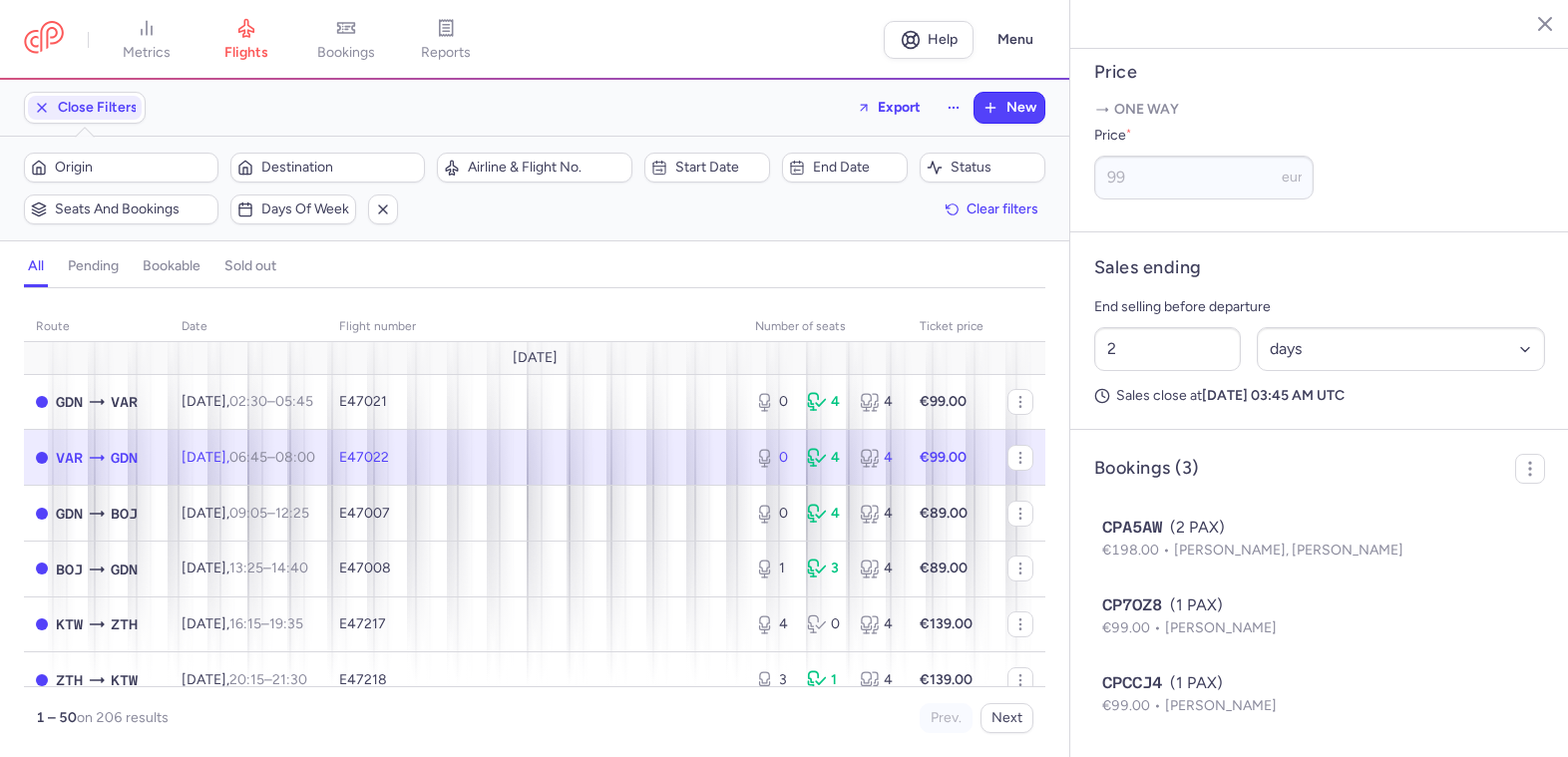 click on "route date Flight number number of seats Ticket price [DATE]  GDN  VAR [DATE]  02:30  –  05:45  +0  E47021  0 4 4 €99.00  VAR  GDN [DATE]  06:45  –  08:00  +0  E47022  0 4 4 €99.00  GDN  BOJ [DATE]  09:05  –  12:25  +0  E47007  0 4 4 €89.00  BOJ  GDN [DATE]  13:25  –  14:40  +0  E47008  1 3 4 €89.00  KTW  ZTH [DATE]  16:15  –  19:35  +0  E47217  4 0 4 €139.00  ZTH  KTW [DATE]  20:15  –  21:30  +0  E47218  3 1 4 €139.00  WAW  MJT [DATE]  09:50  –  13:20  +0  E47059  2 2 4 €139.00  LGW  MJT [DATE]  09:25  –  15:05  +0  E4437  15 0 15 €289.00  MJT  WAW [DATE]  14:10  –  15:40  +0  E47060  4 0 4 €139.00  MJT  LGW [DATE]  16:30  –  18:10  +0  E4438  15 0 15 €159.00  WAW  ACE [DATE]  19:15  –  23:40  +0  E47227  0 6 6 €199.00  ACE  WAW [DATE]  00:30  –  06:35  +0  E47228  6 0 6 €179.00  WAW  XRY [DATE]  06:35  –  10:40  +0  E47025  4 0 4 €139.00  XRY  WAW [DATE]  11:20  –  +0 4" at bounding box center (535, 517) 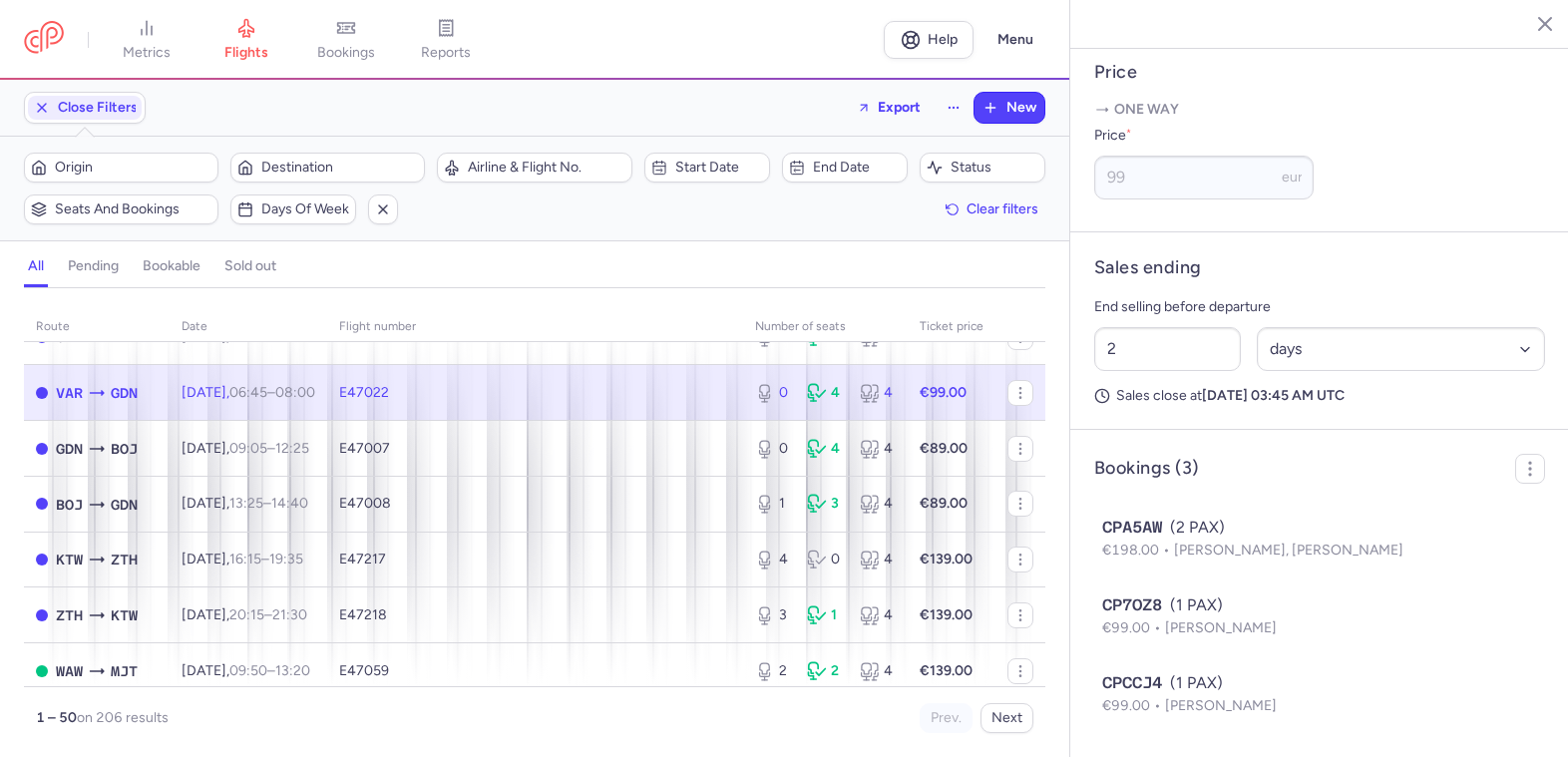 scroll, scrollTop: 100, scrollLeft: 0, axis: vertical 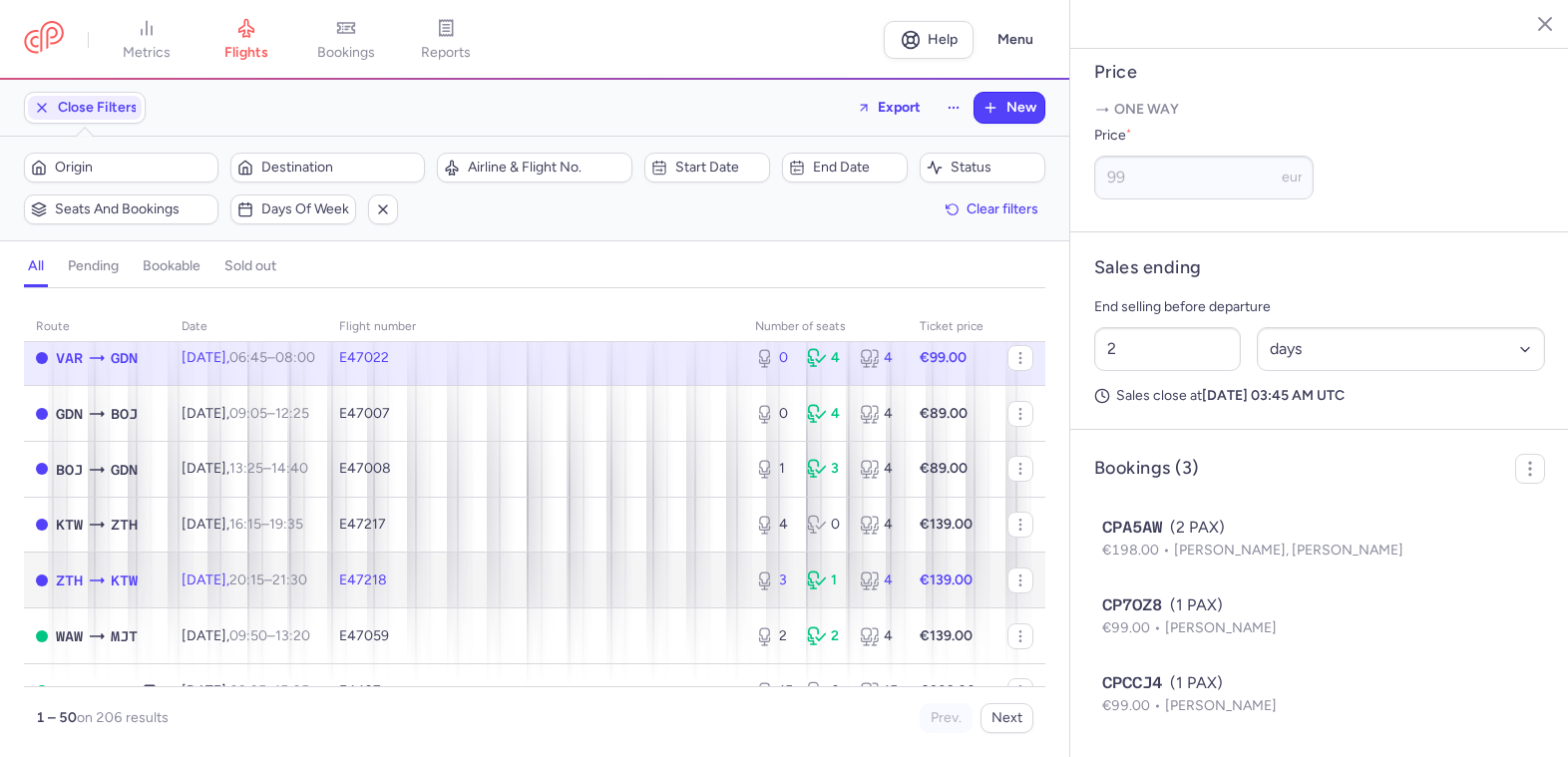 click on "E47218" at bounding box center (535, 580) 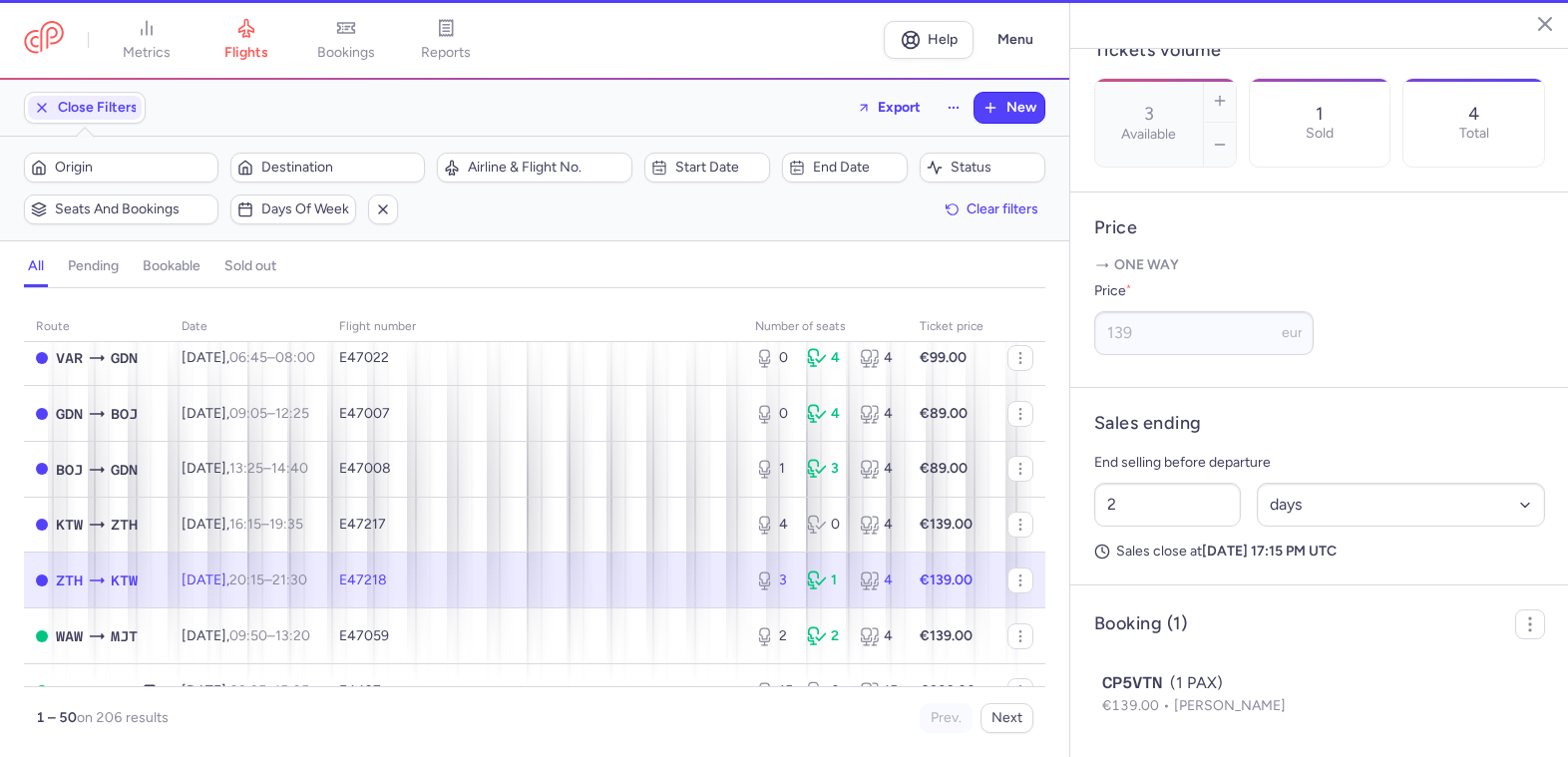 scroll, scrollTop: 670, scrollLeft: 0, axis: vertical 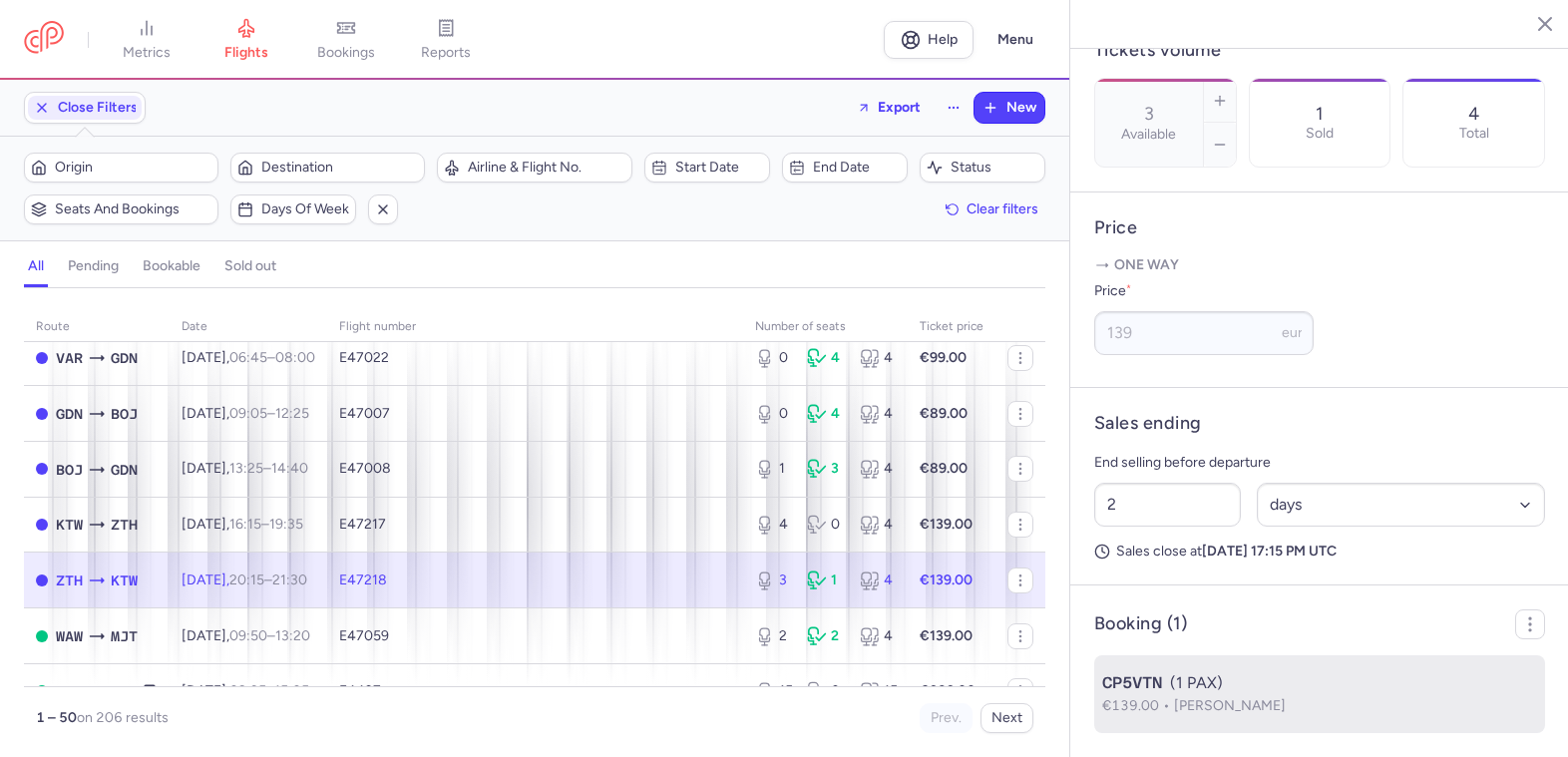 click on "[PERSON_NAME]" at bounding box center (1230, 705) 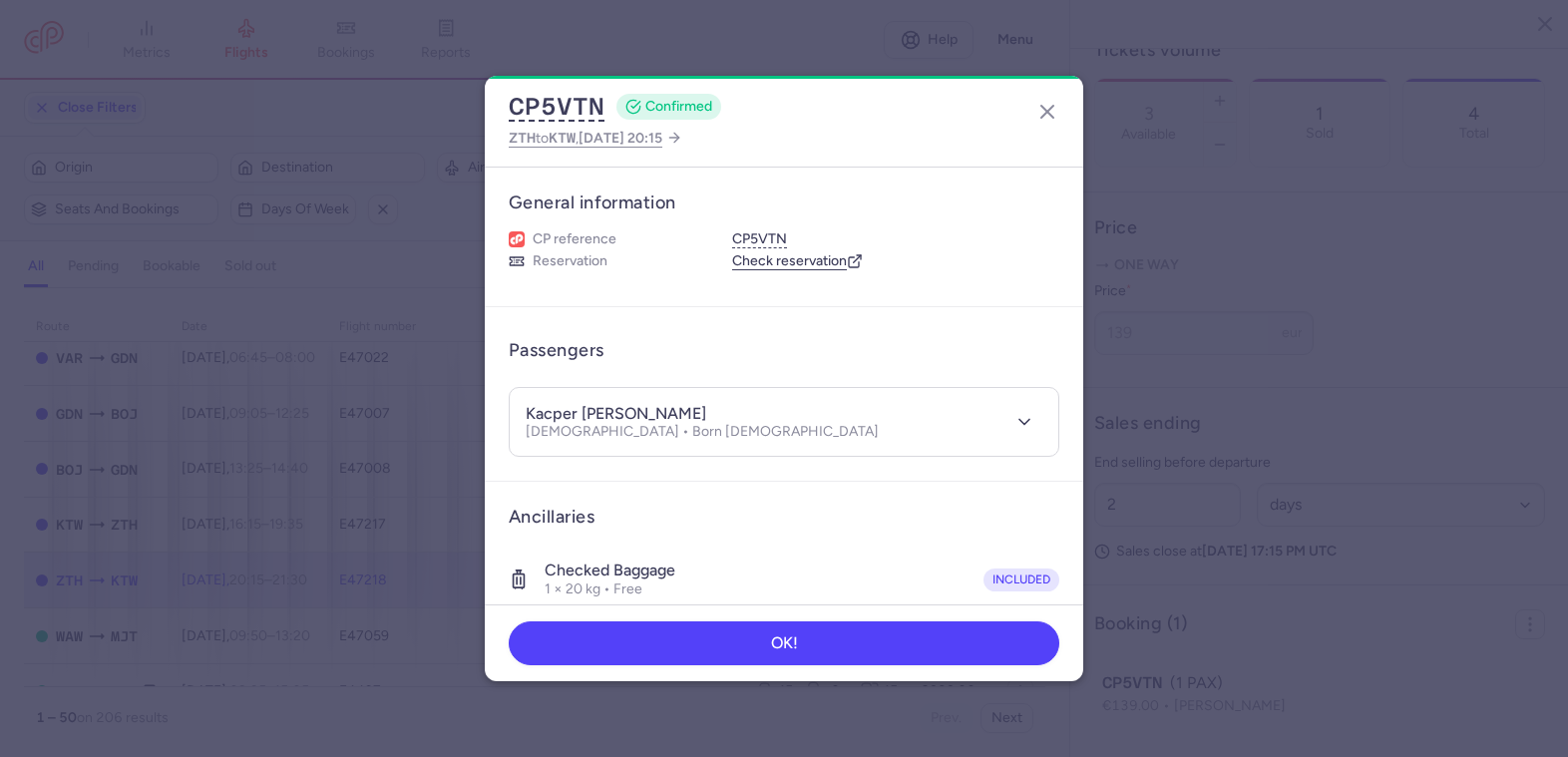 click on "kacper [PERSON_NAME]" at bounding box center [615, 414] 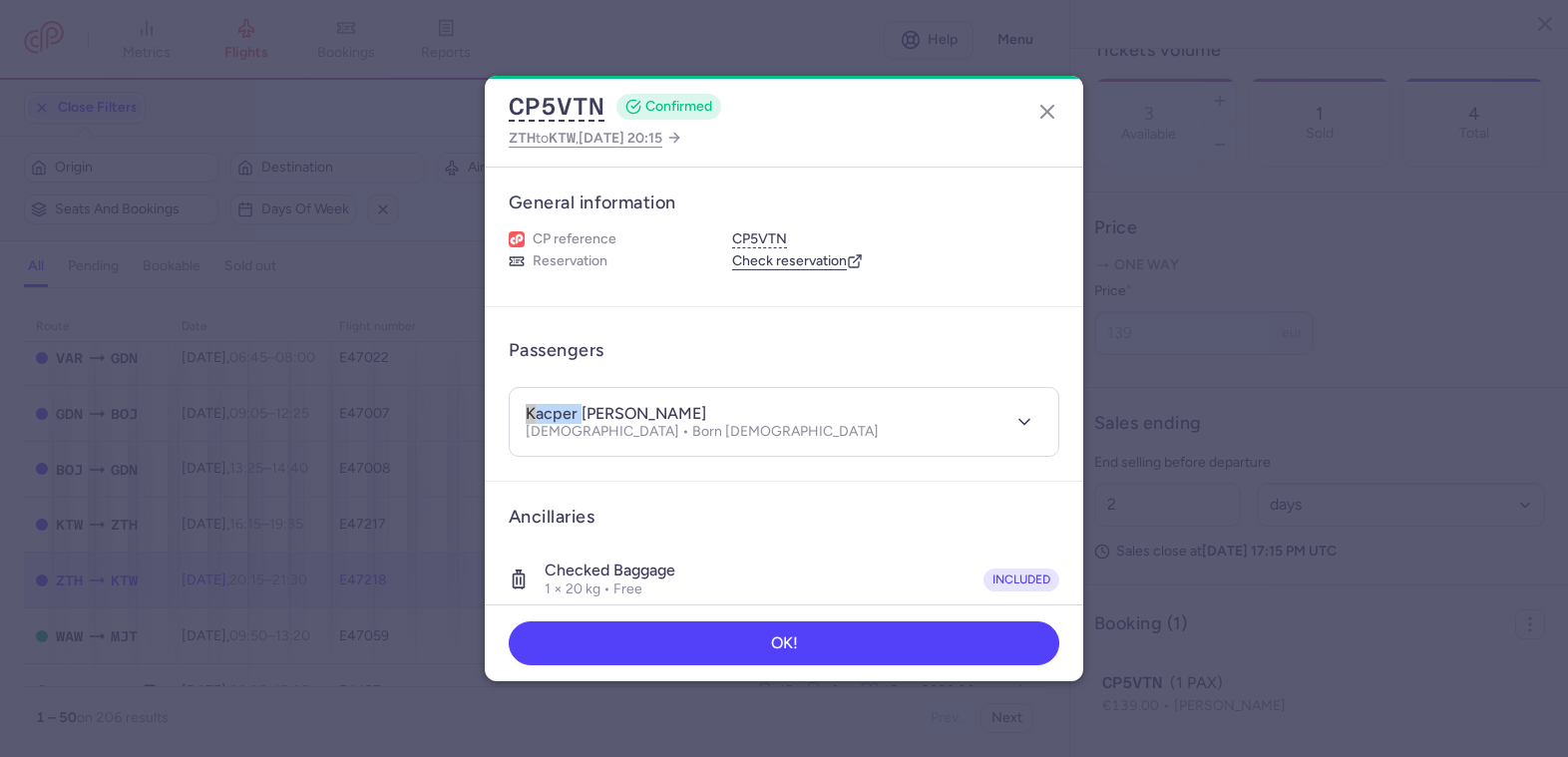 click on "kacper [PERSON_NAME]" at bounding box center (615, 414) 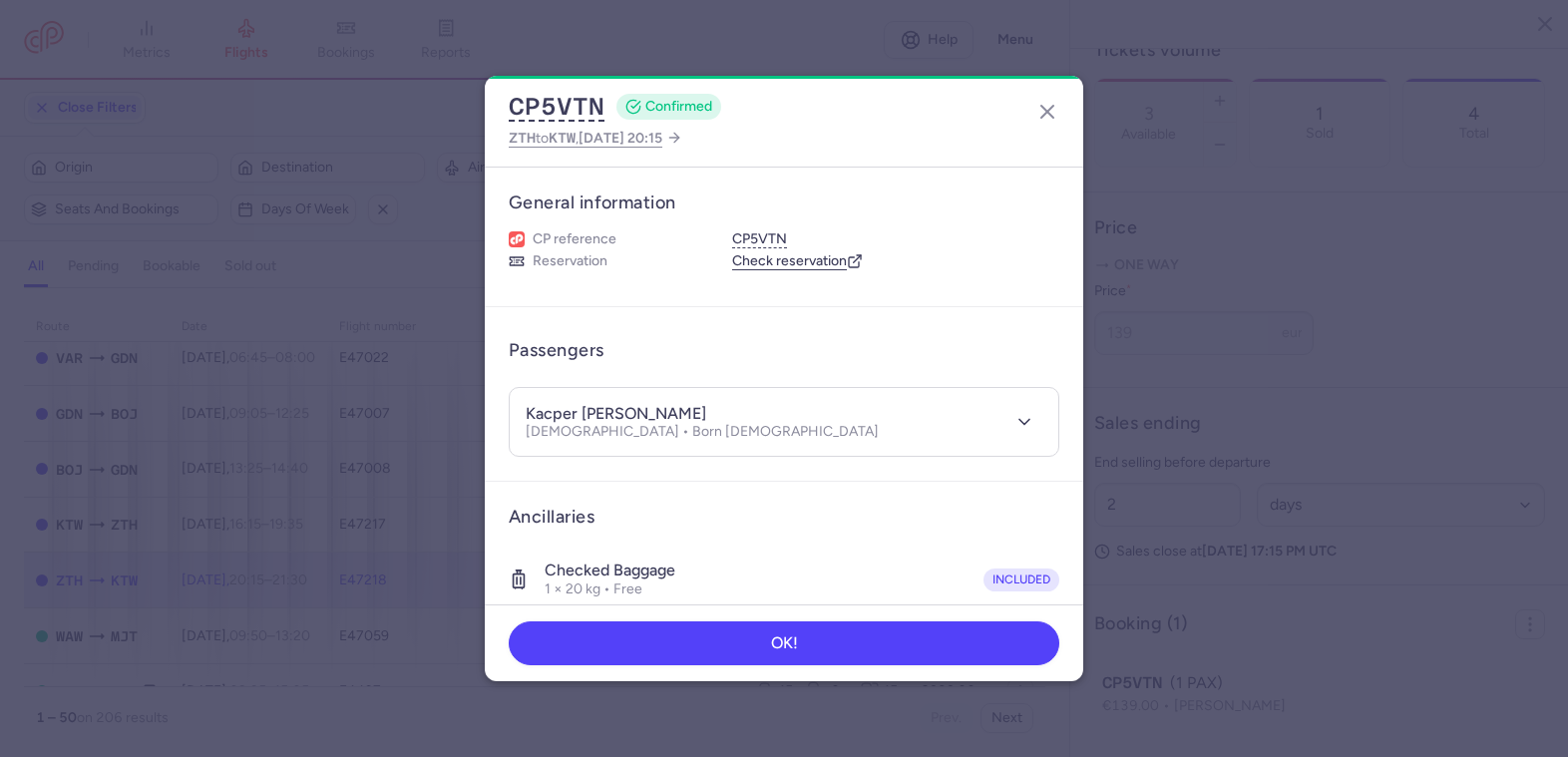 click on "kacper [PERSON_NAME]" at bounding box center (615, 414) 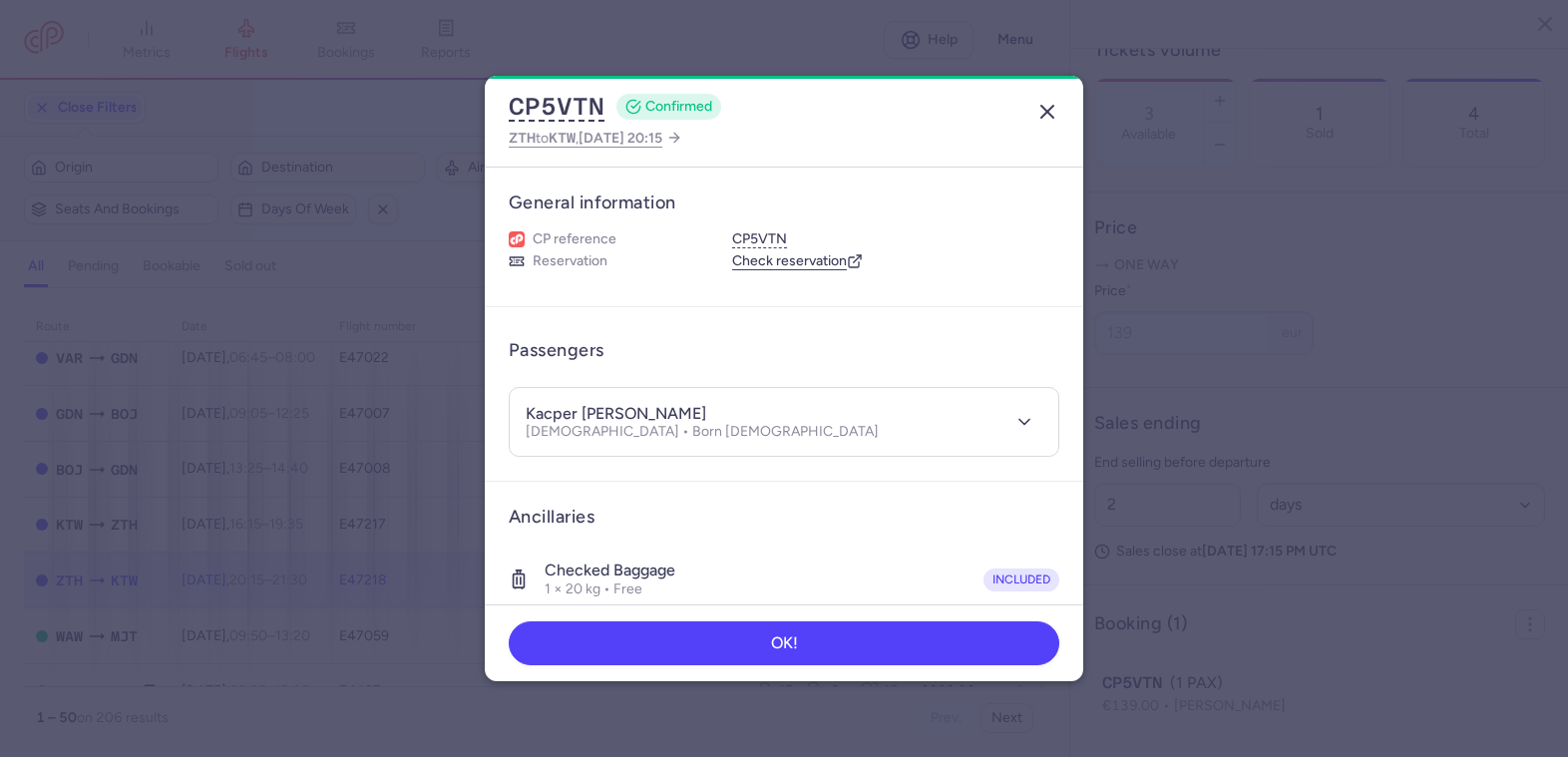 click 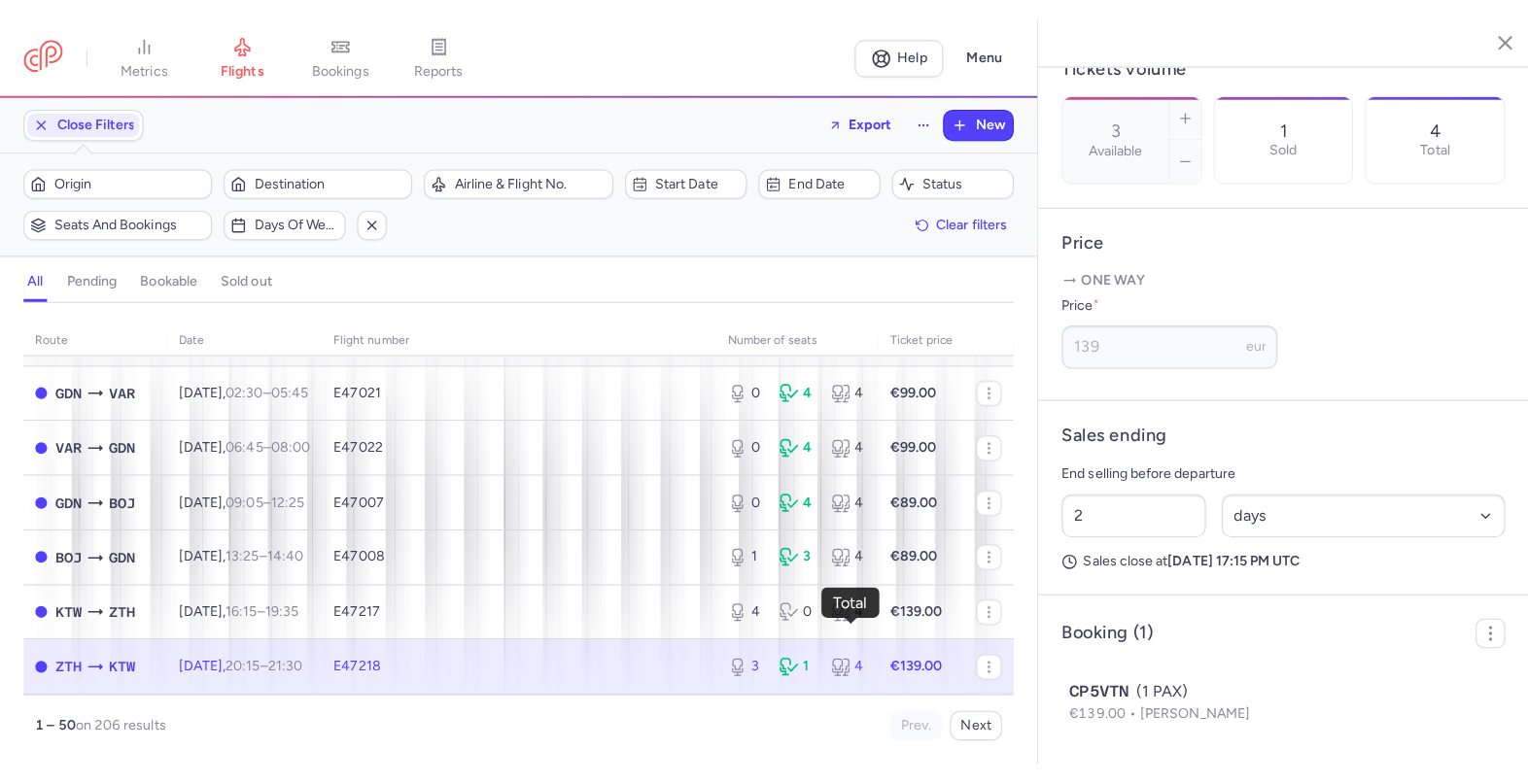scroll, scrollTop: 0, scrollLeft: 0, axis: both 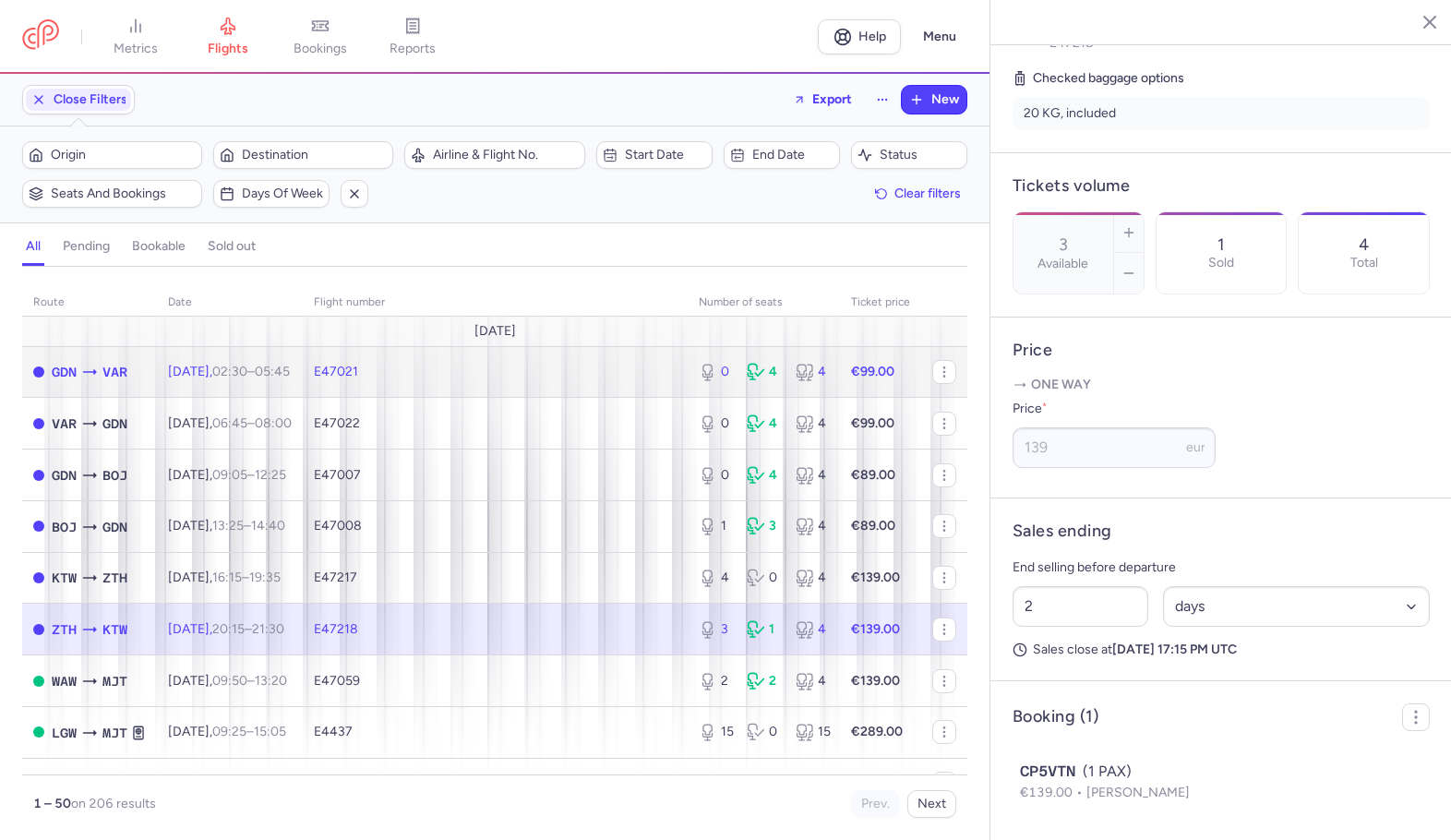 click on "E47021" at bounding box center (495, 372) 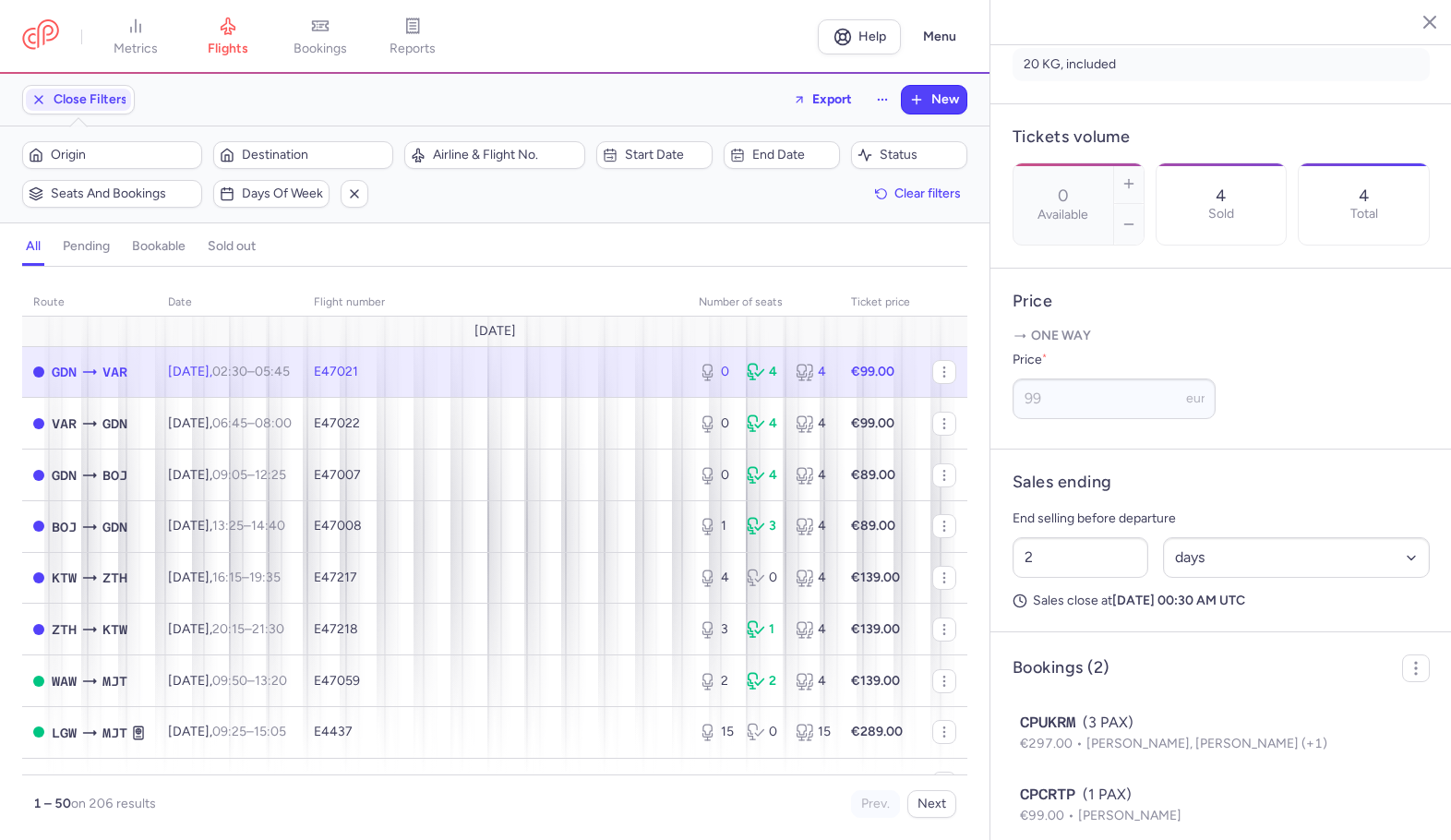 click on "E47021" at bounding box center (495, 372) 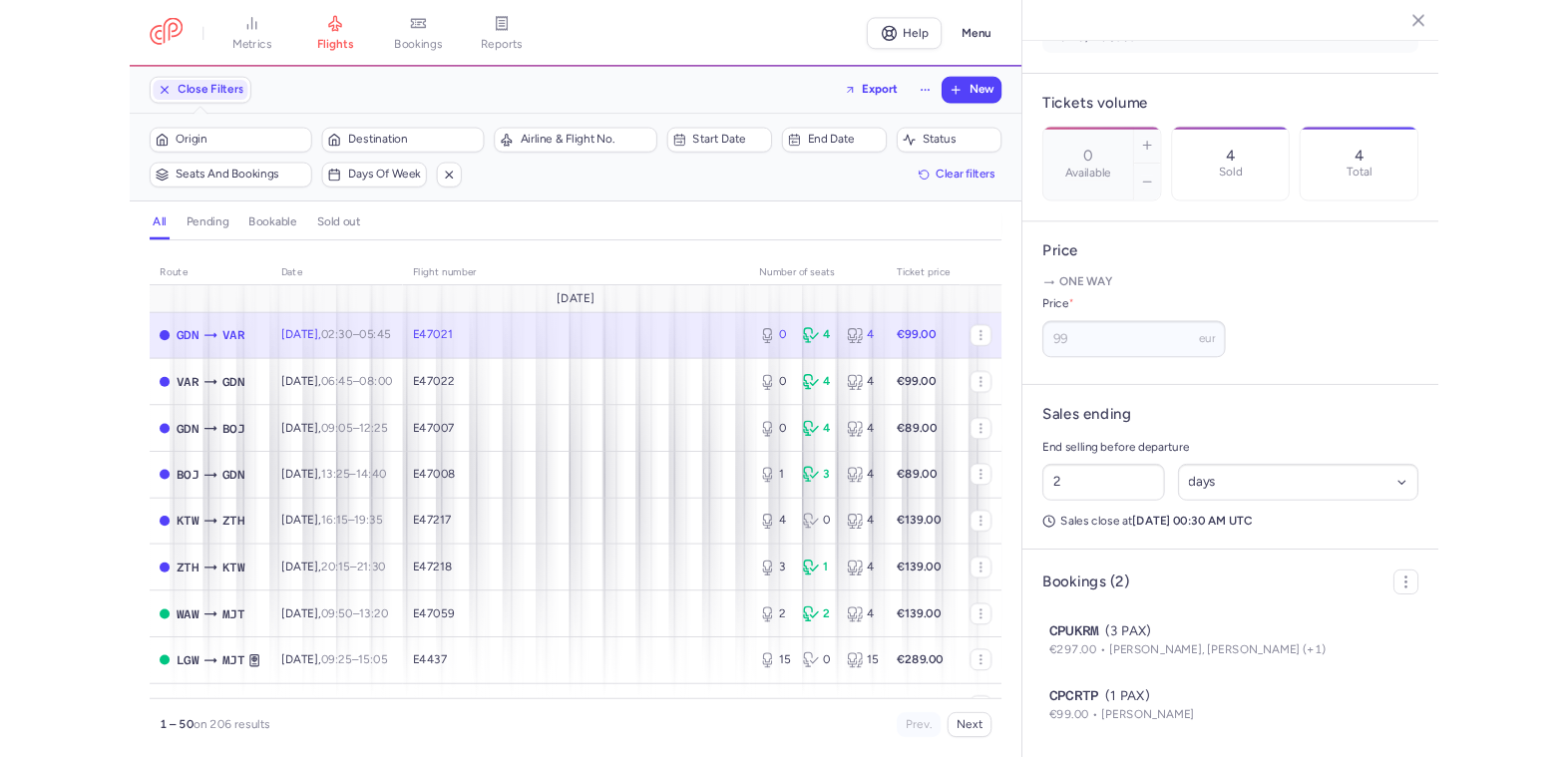 scroll, scrollTop: 597, scrollLeft: 0, axis: vertical 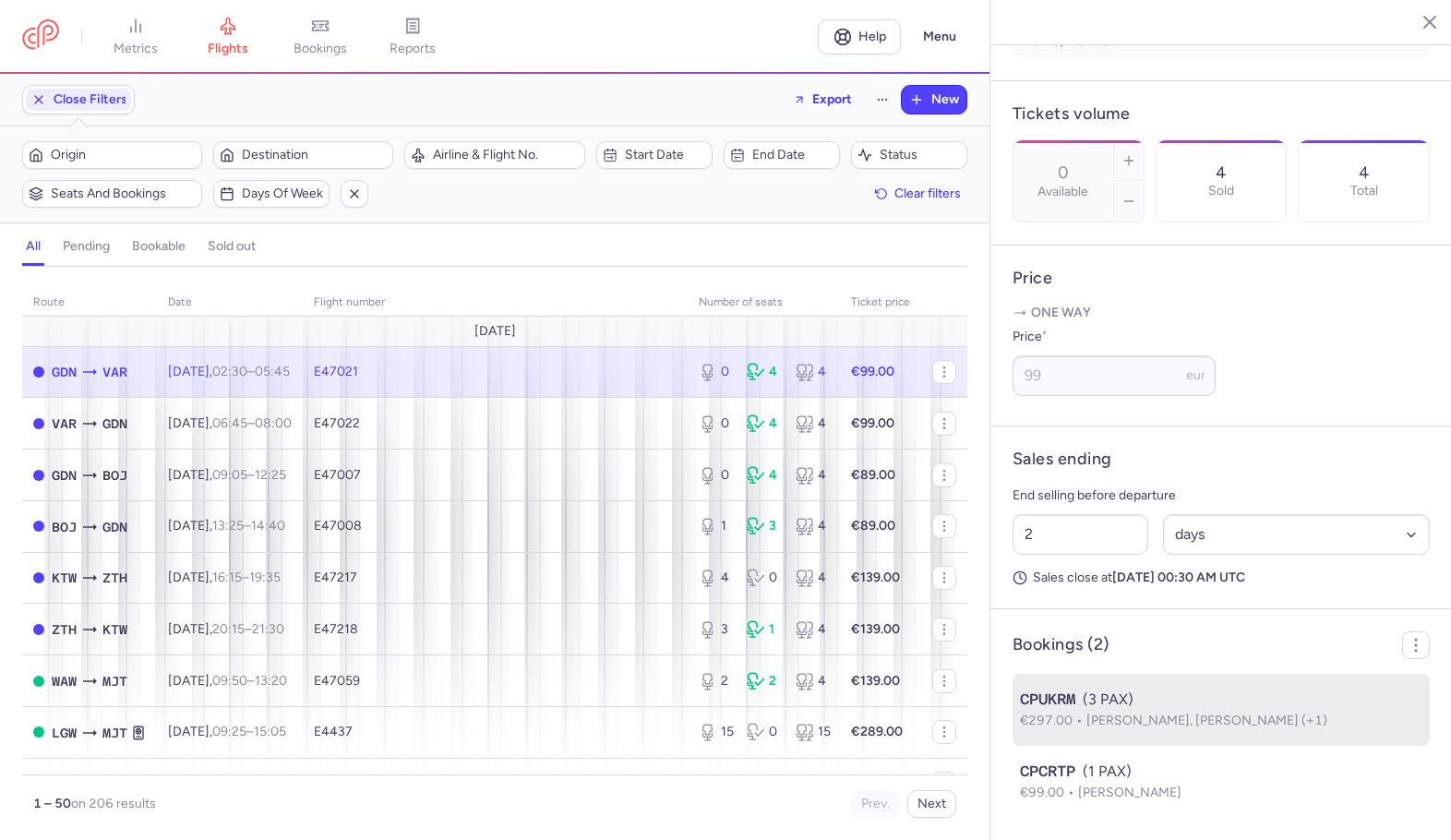 click on "[PERSON_NAME], [PERSON_NAME] (+1)" at bounding box center (1206, 720) 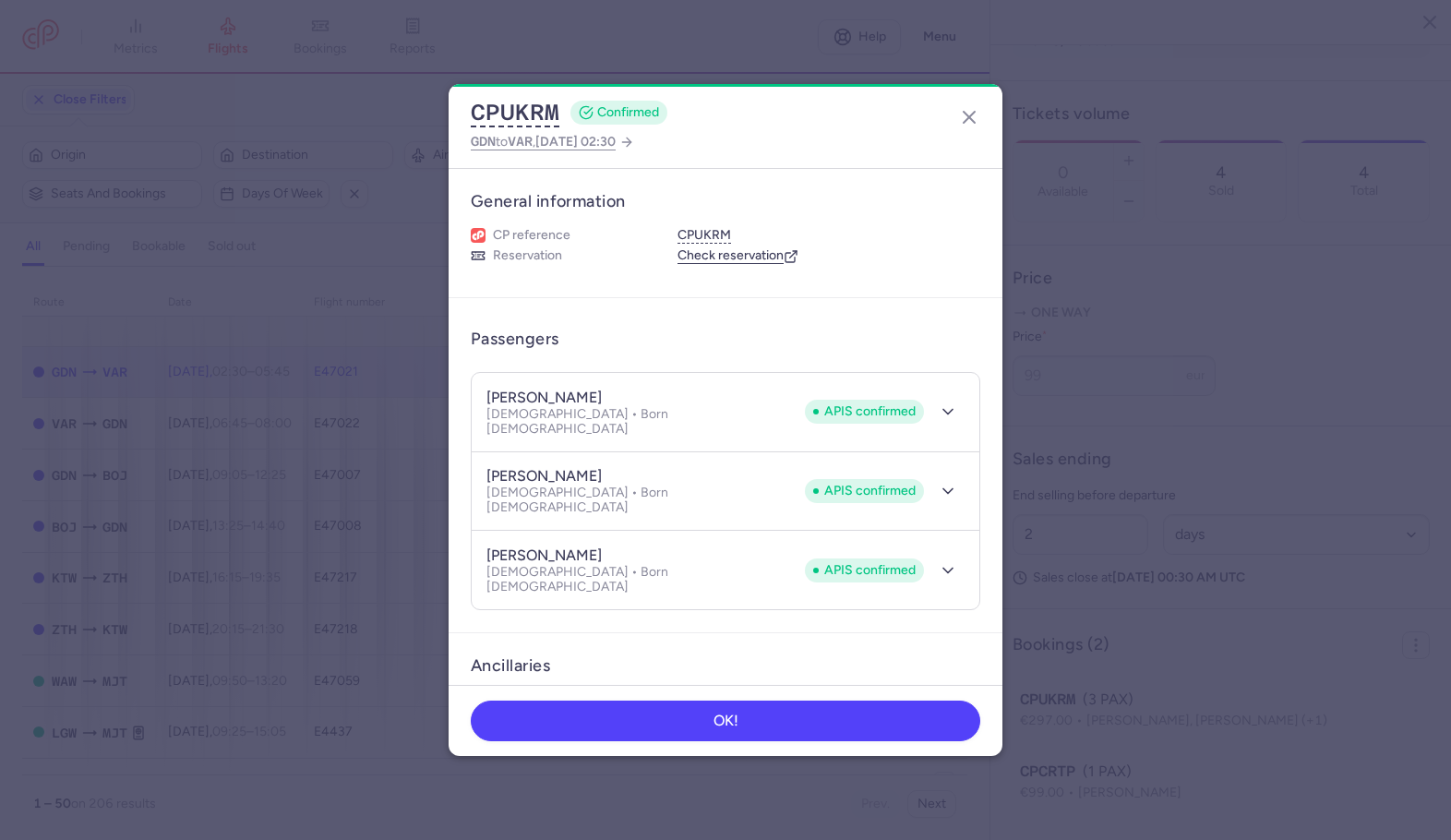 click on "[PERSON_NAME]" at bounding box center [544, 476] 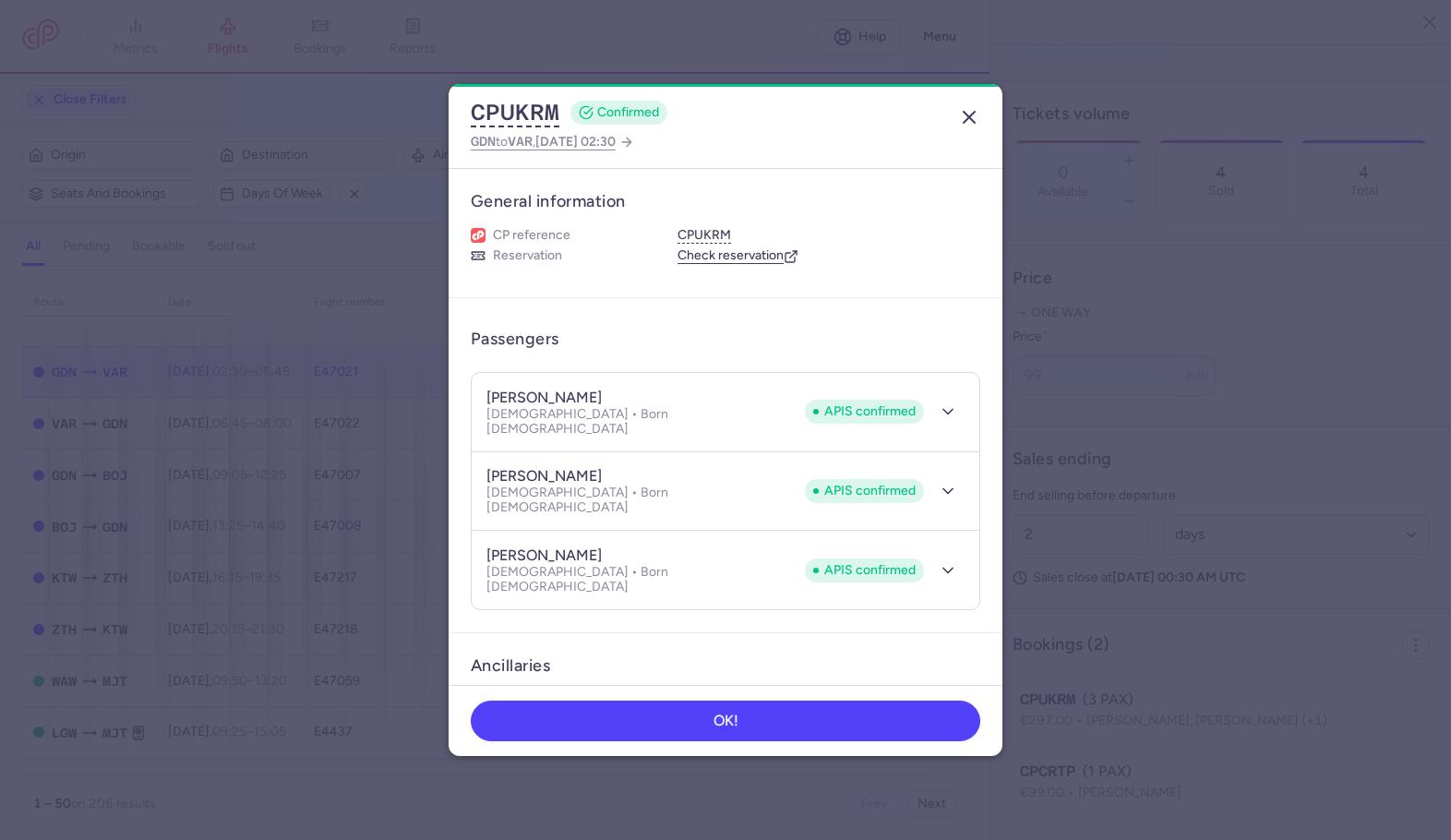 click 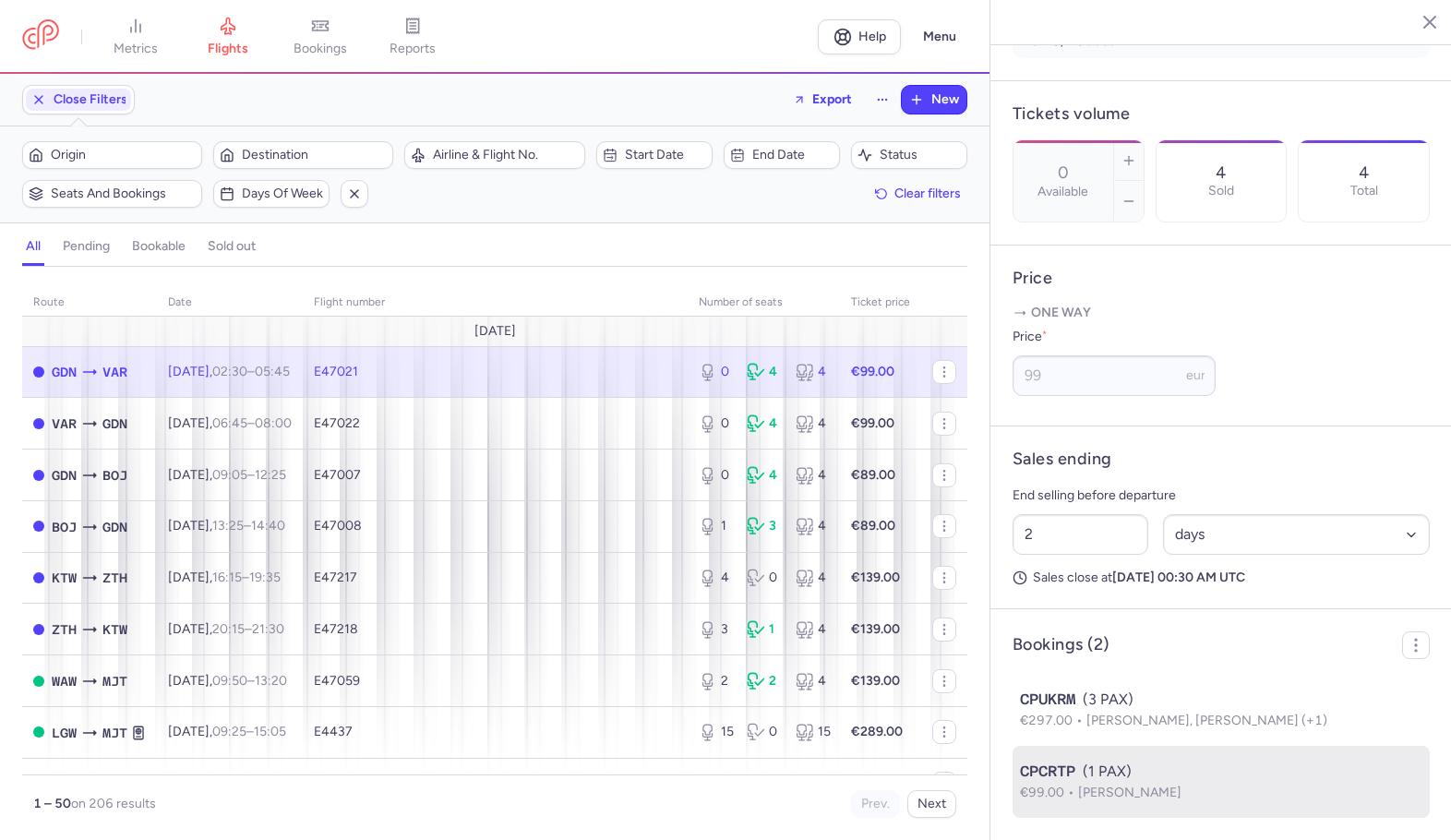 click on "CPCRTP  (1 PAX)" at bounding box center [1221, 772] 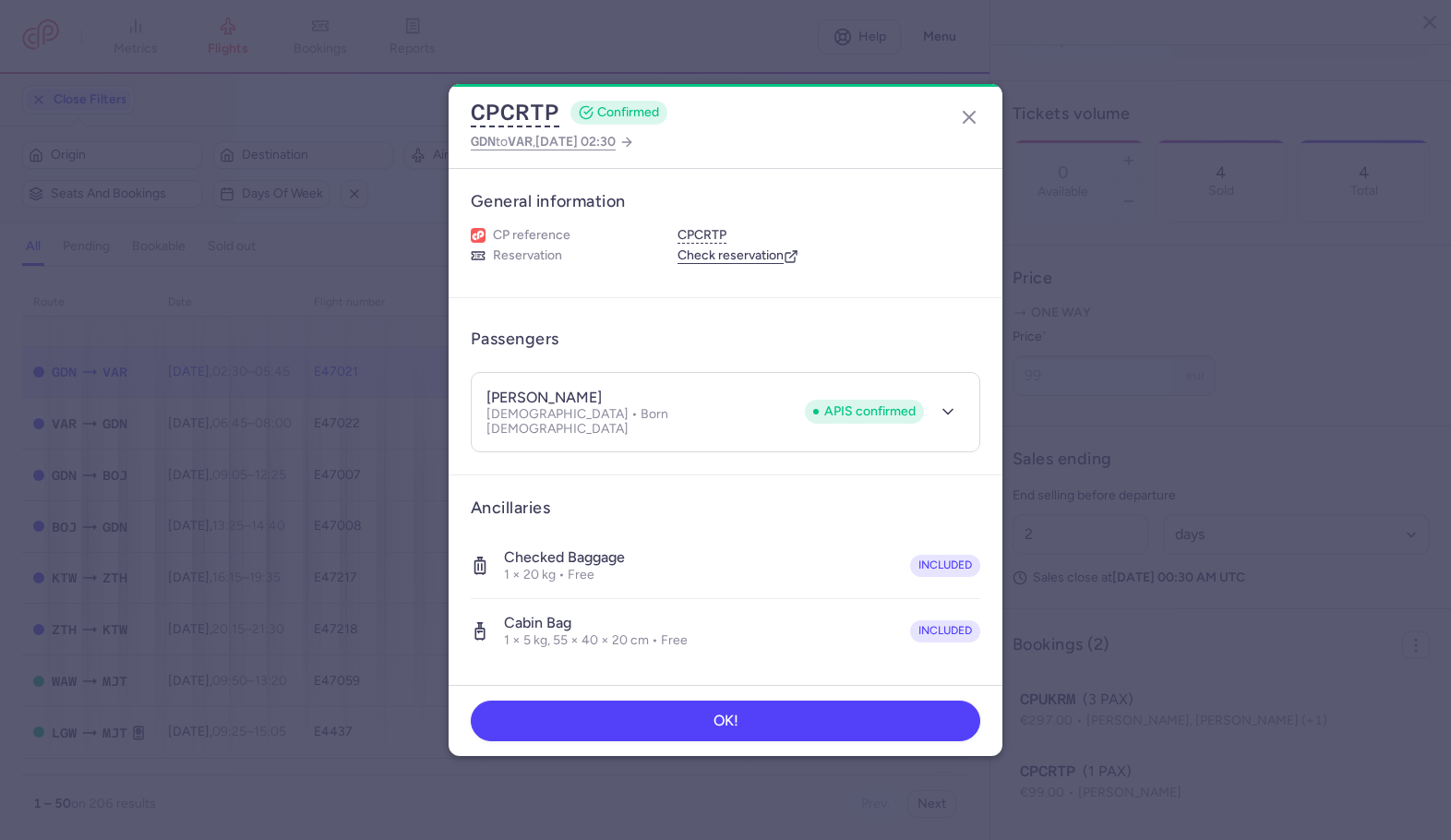 click on "[PERSON_NAME]" at bounding box center (544, 398) 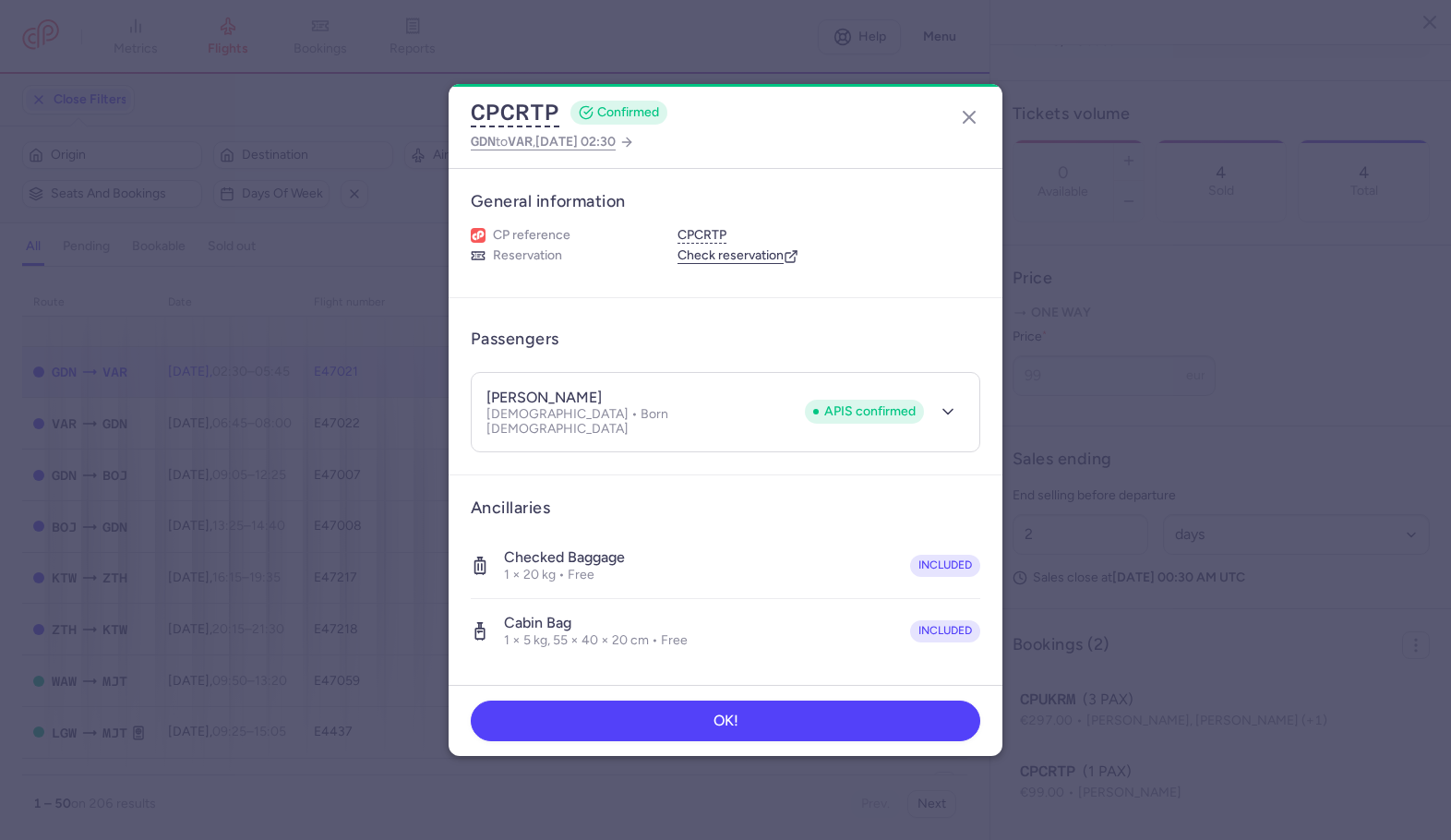 click on "[PERSON_NAME]" at bounding box center (544, 398) 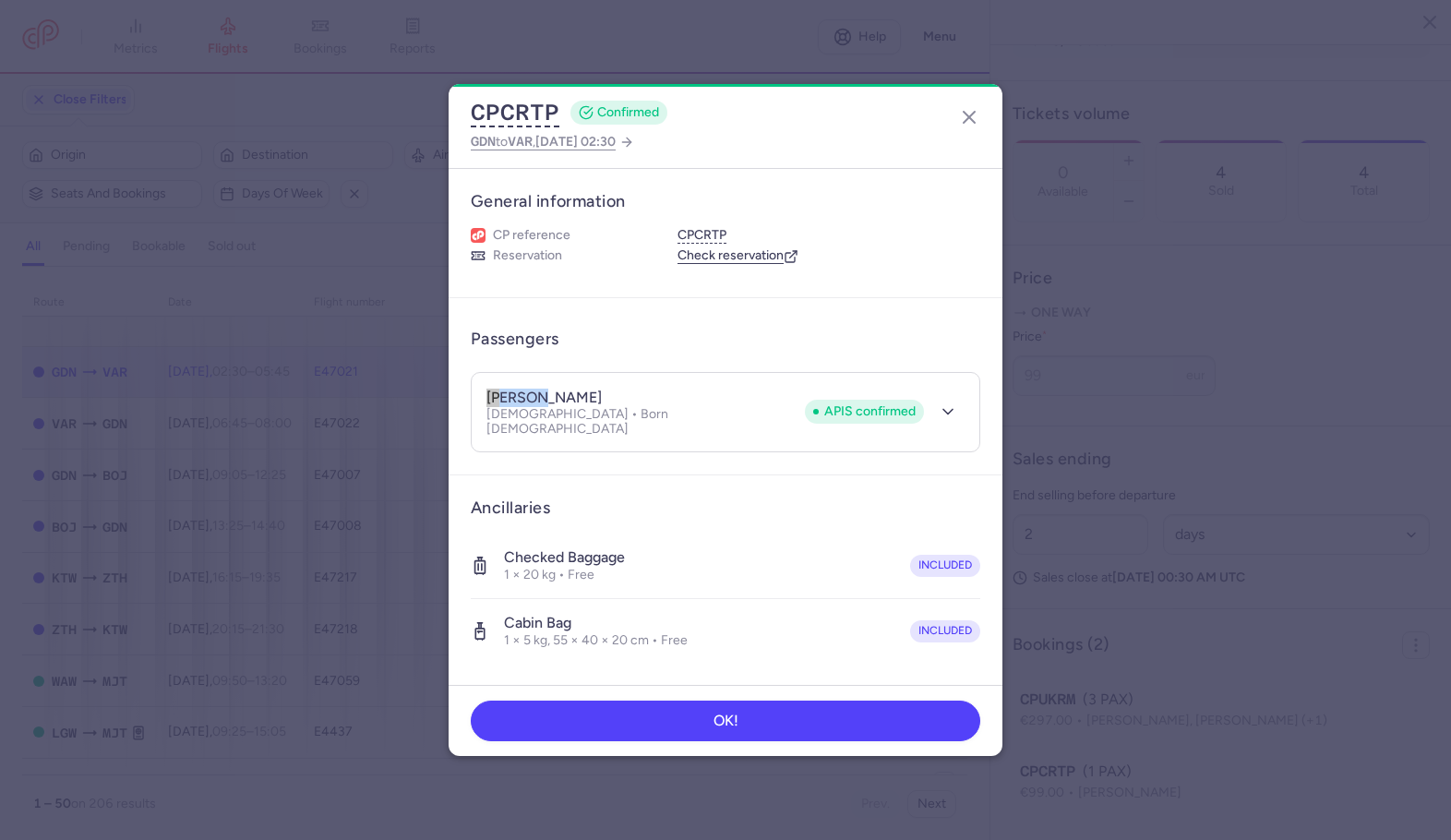 click on "[PERSON_NAME]" at bounding box center [544, 398] 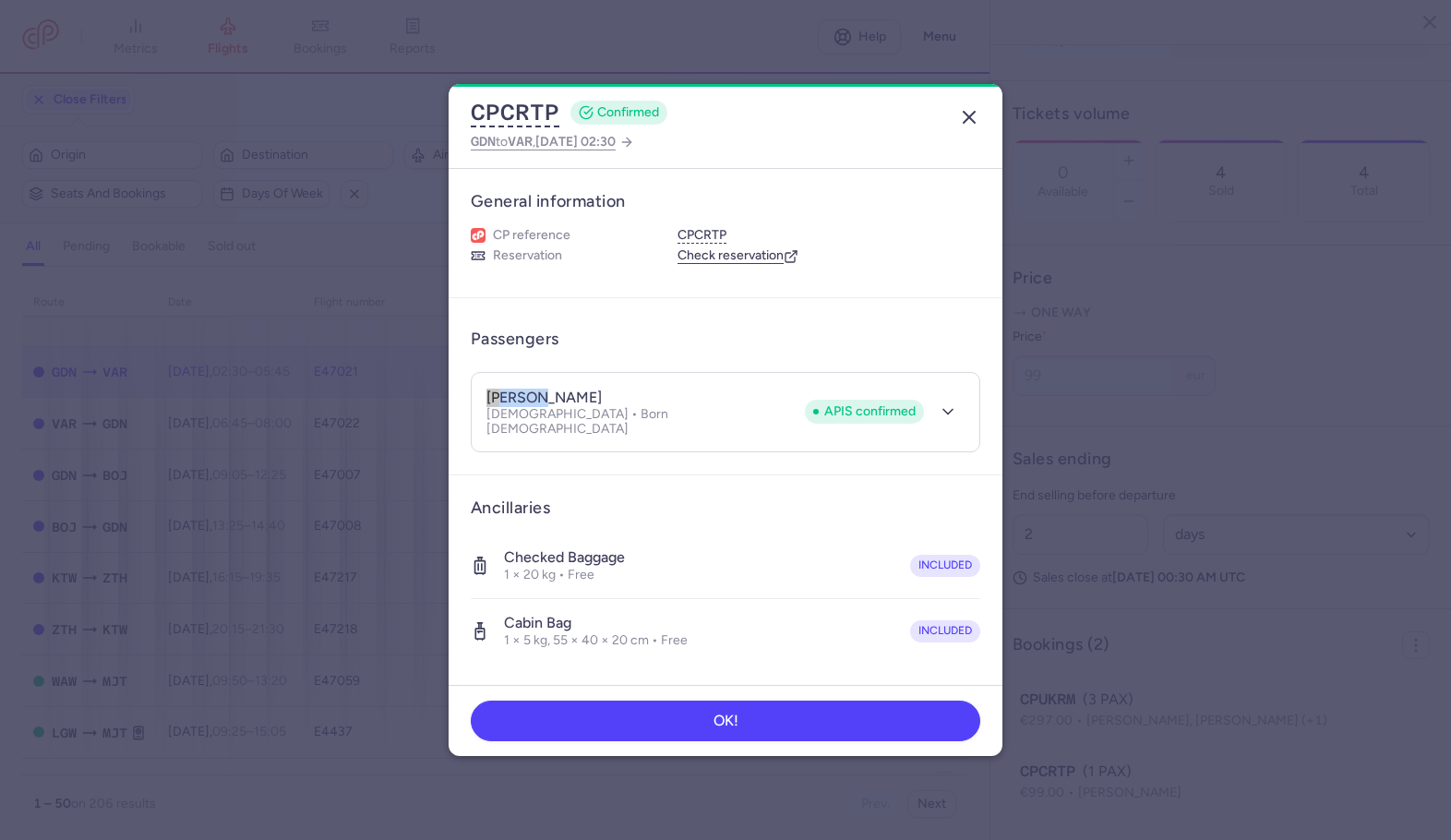 click 